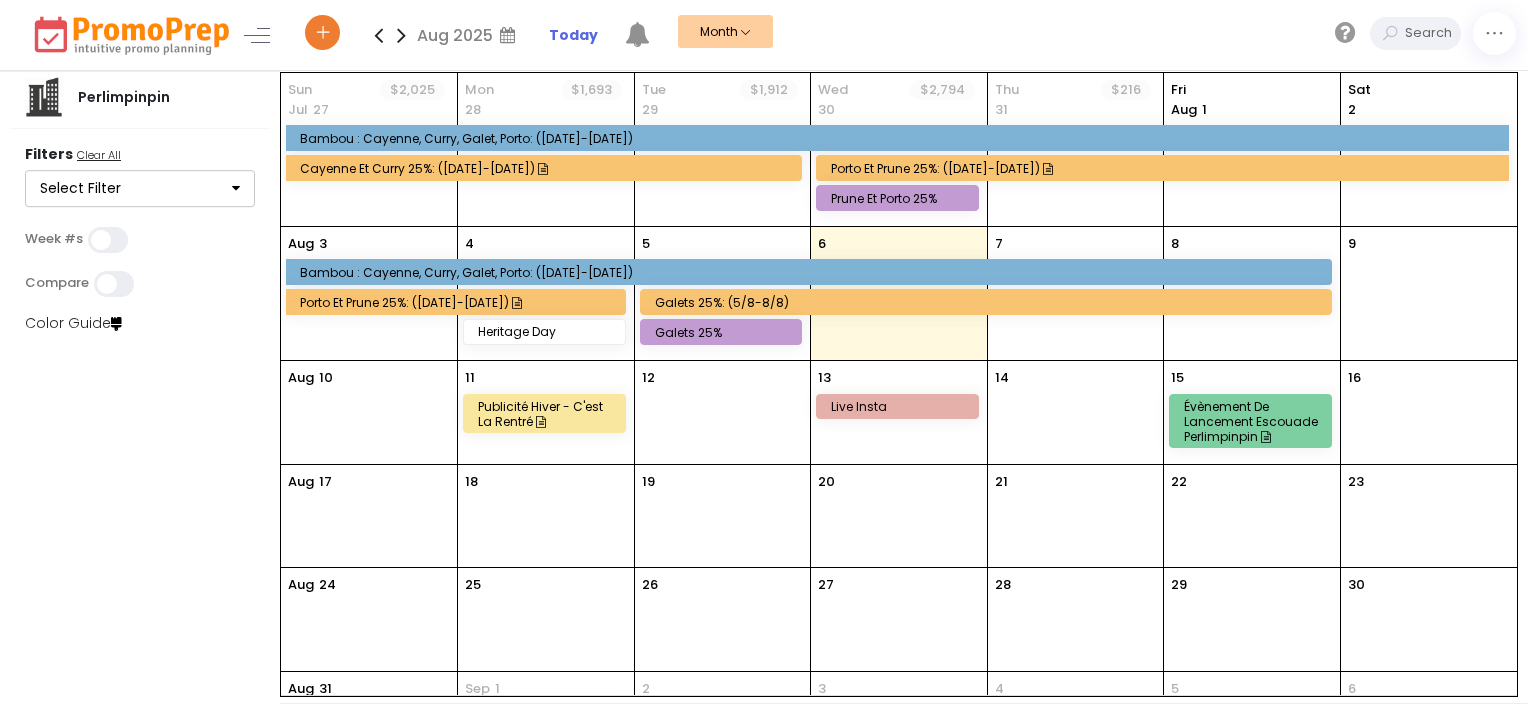 scroll, scrollTop: 0, scrollLeft: 0, axis: both 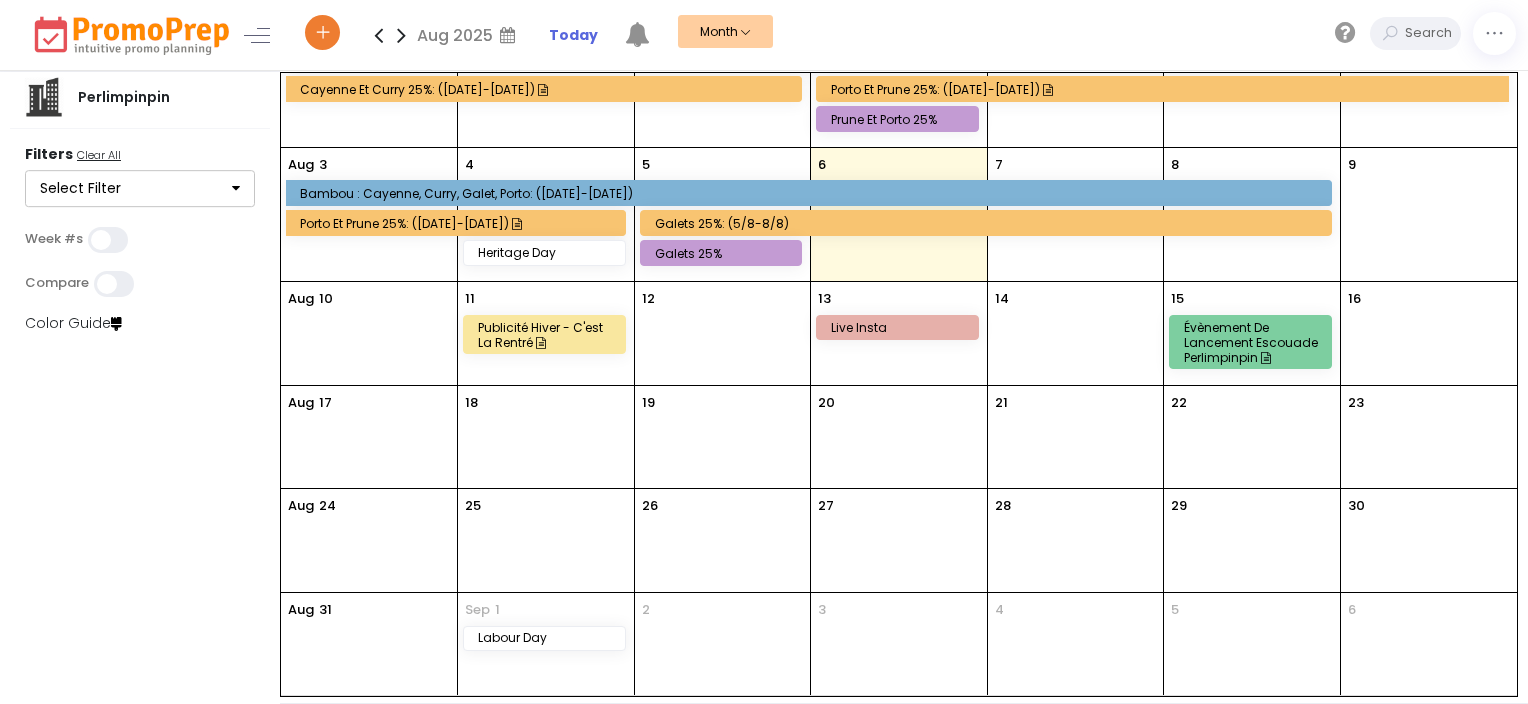 click at bounding box center (401, 35) 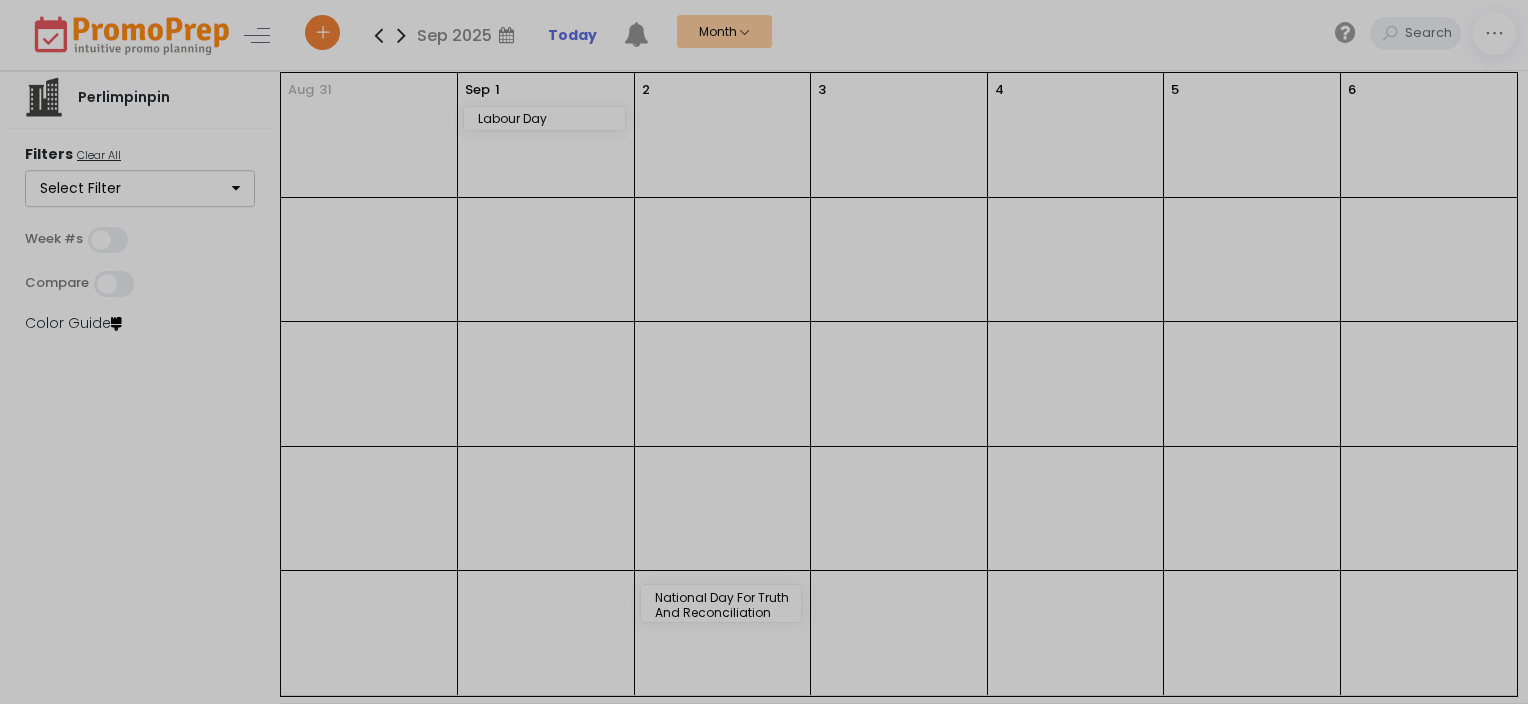 scroll, scrollTop: 0, scrollLeft: 0, axis: both 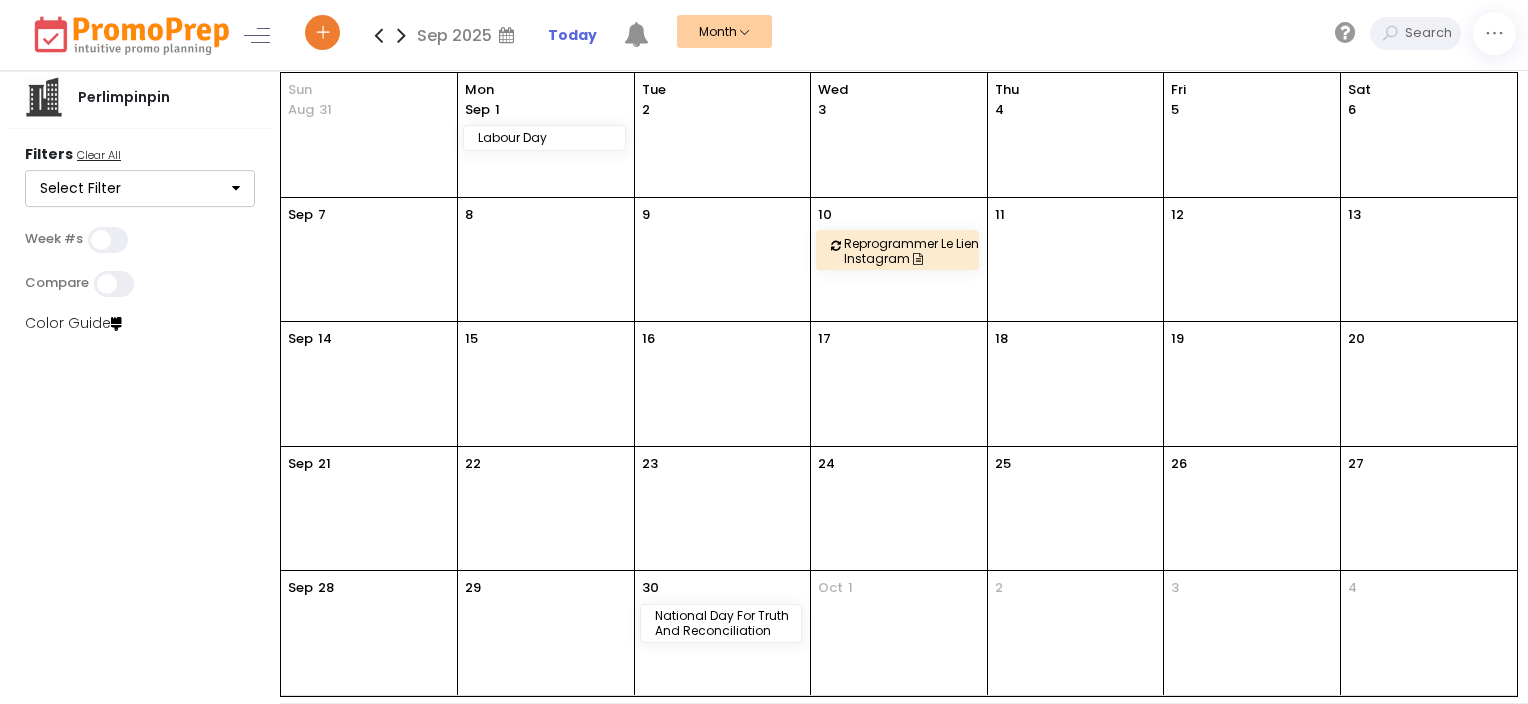 click at bounding box center (378, 35) 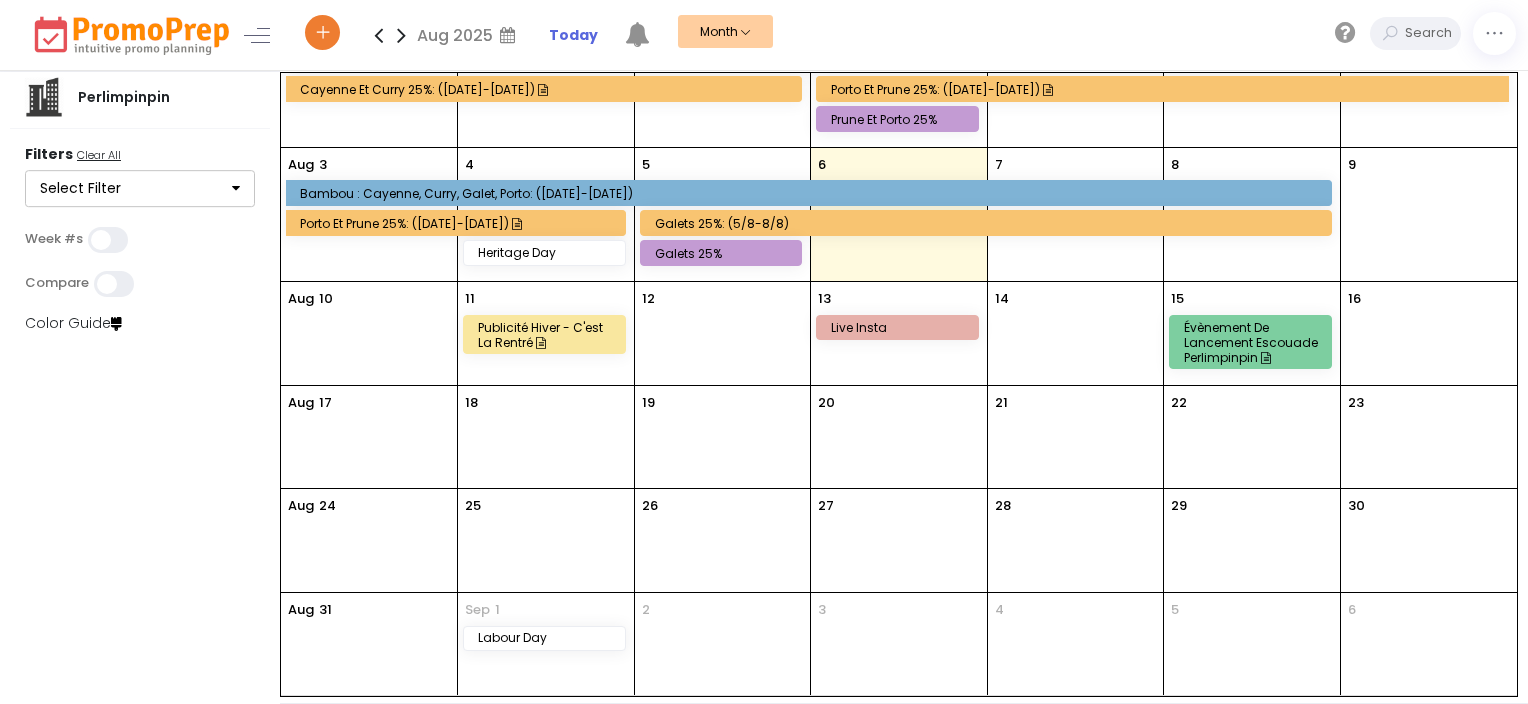 scroll, scrollTop: 0, scrollLeft: 0, axis: both 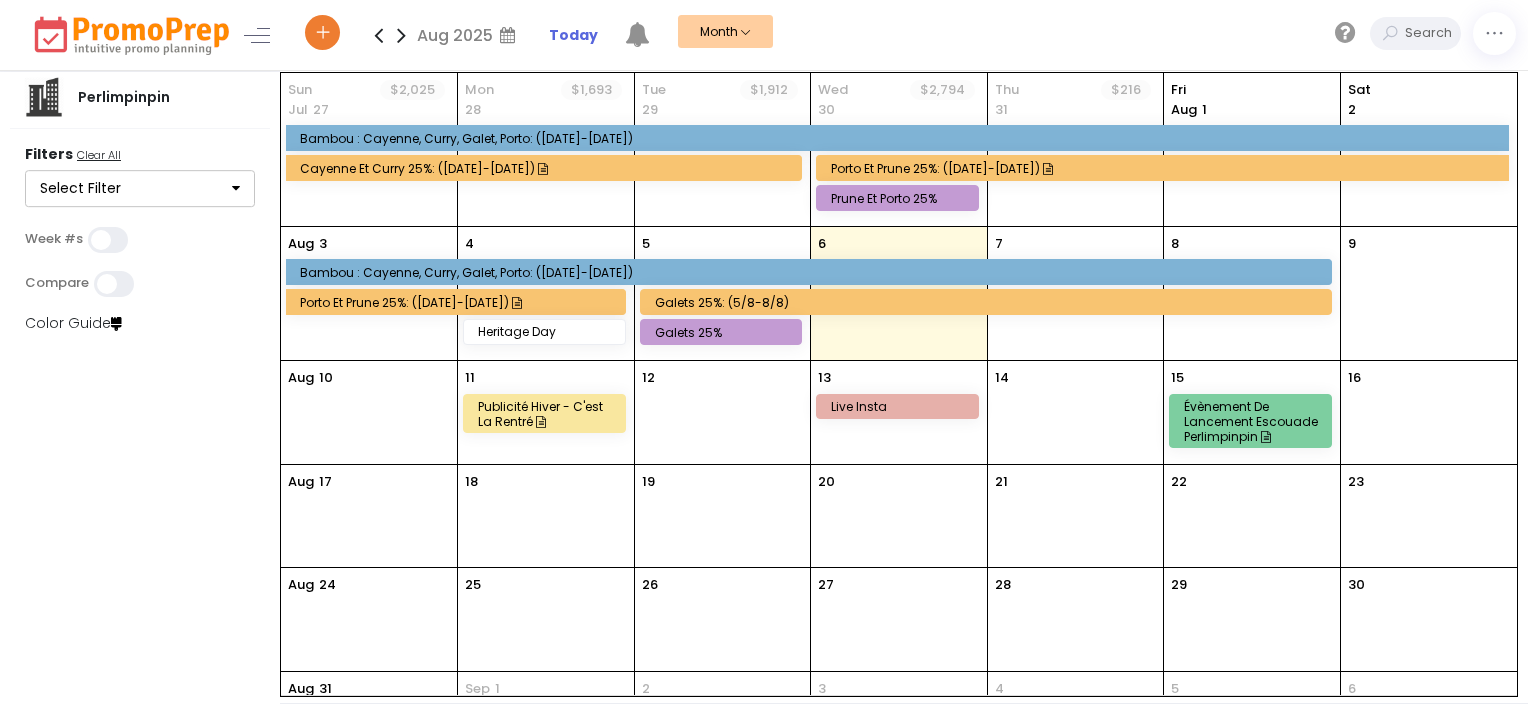 click on "Cayenne et Curry 25%:  ([DATE]-[DATE])" 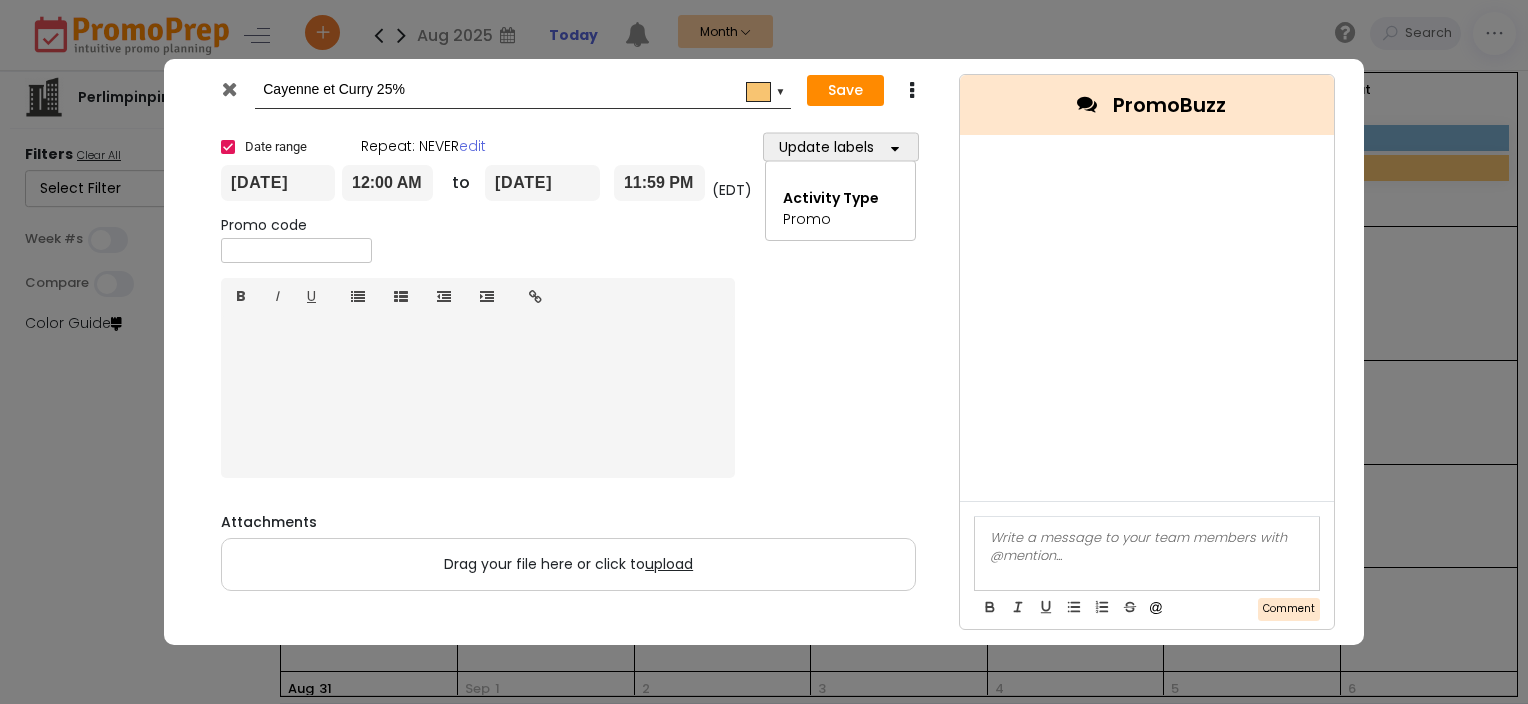 click at bounding box center (229, 89) 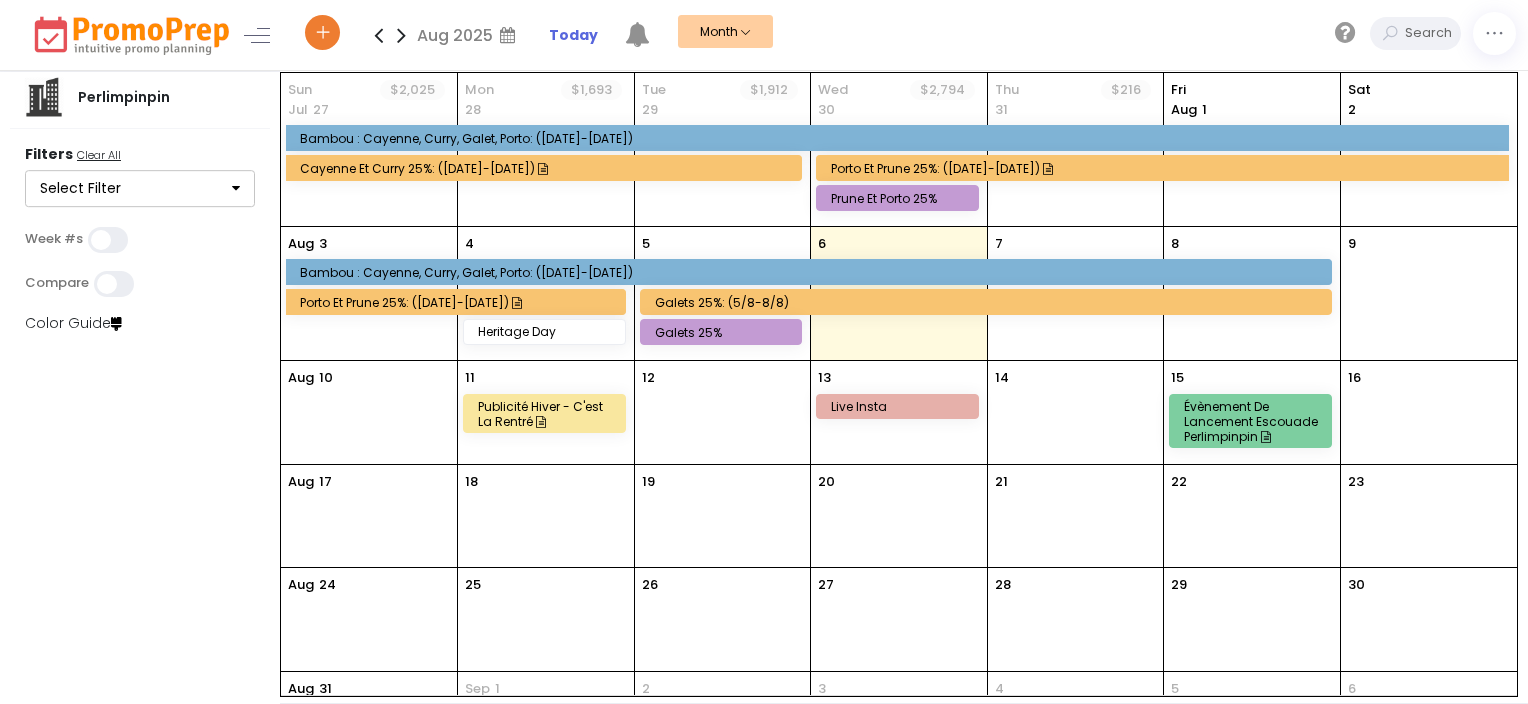 click on "Porto et prune 25%:  ([DATE]-[DATE])" at bounding box center [458, 302] 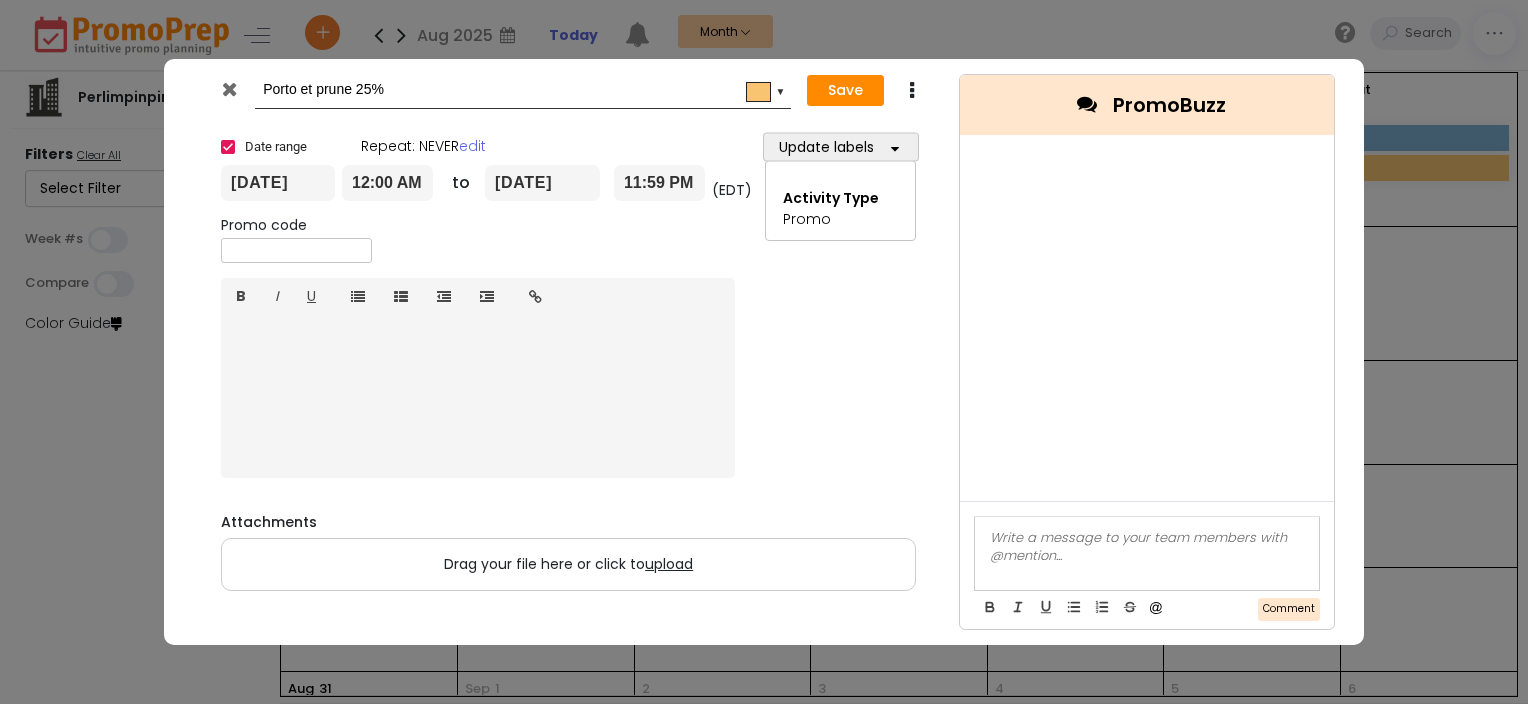click at bounding box center [231, 94] 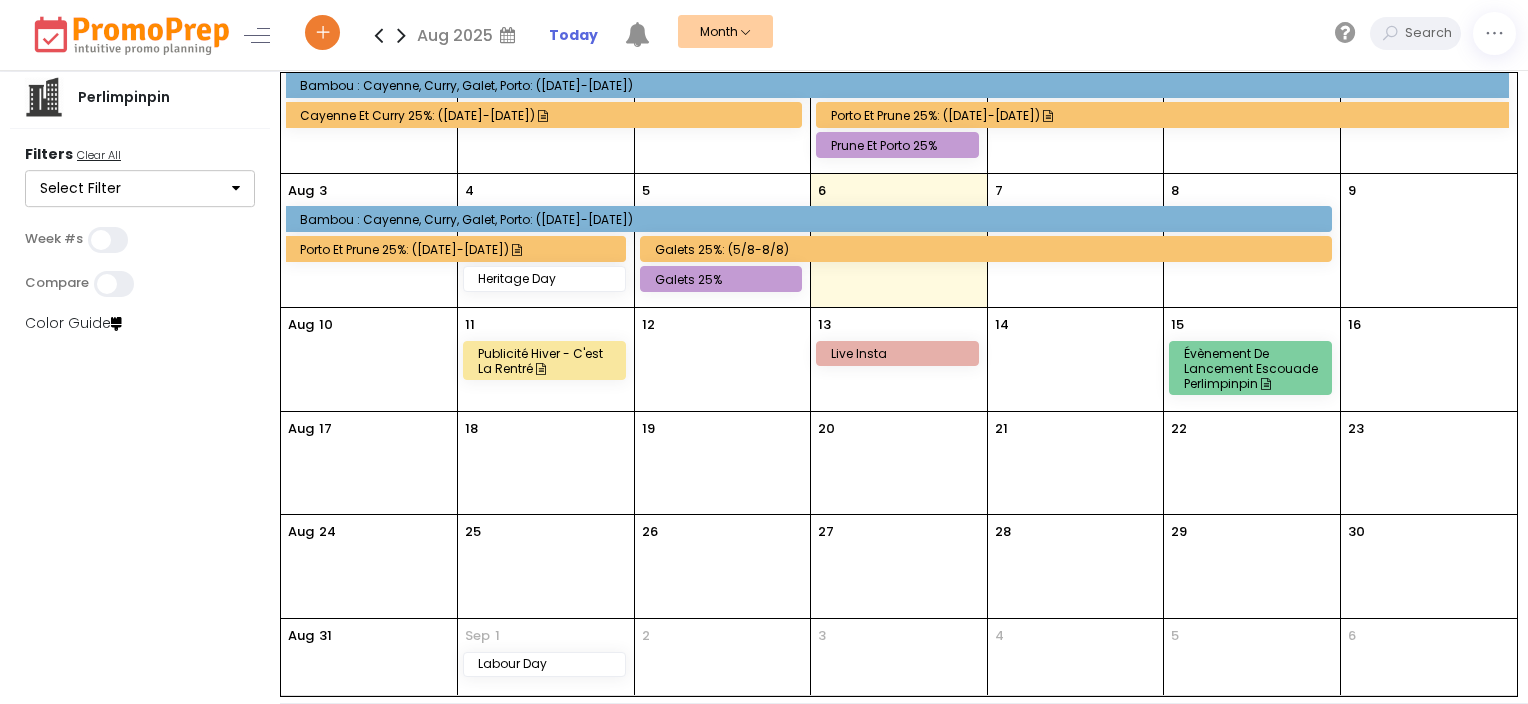 scroll, scrollTop: 52, scrollLeft: 0, axis: vertical 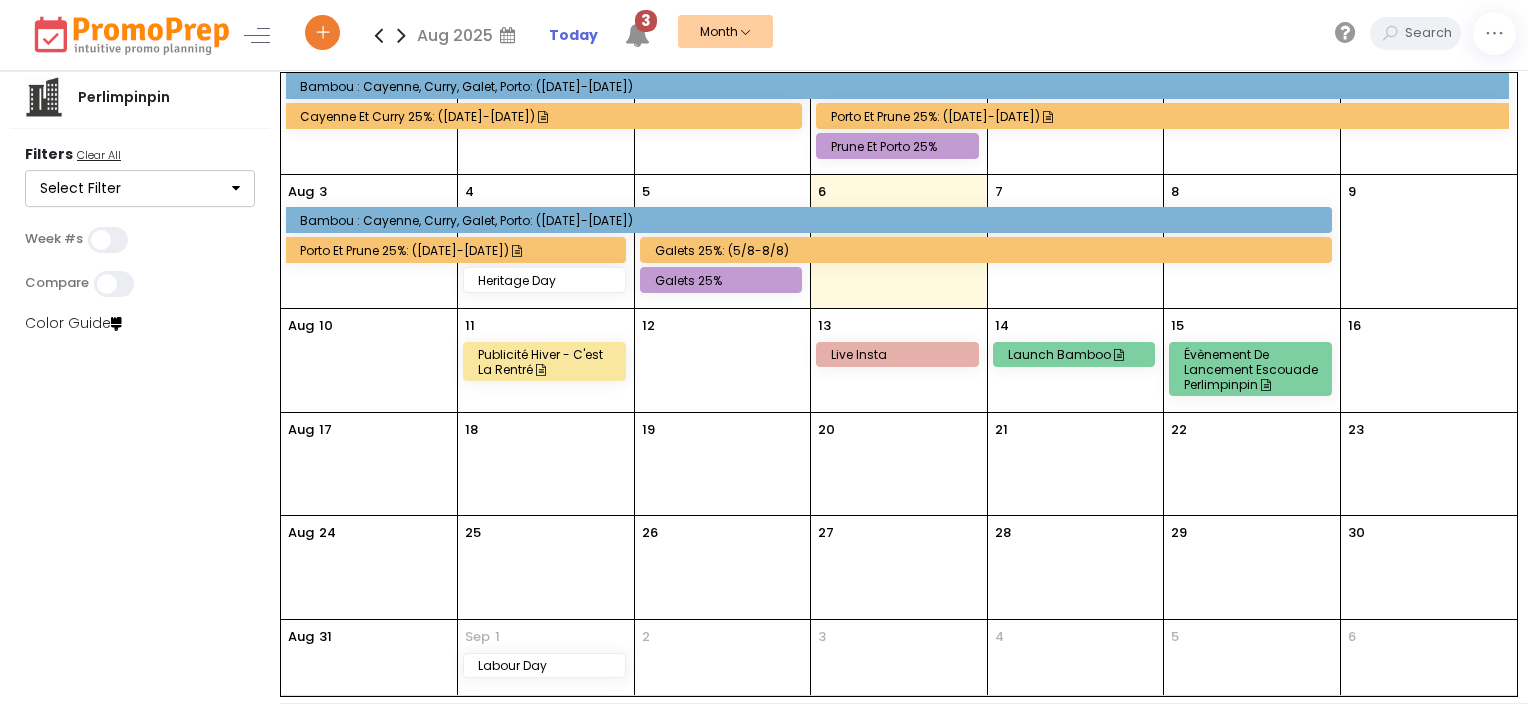 click on "Launch Bamboo" at bounding box center [1077, 354] 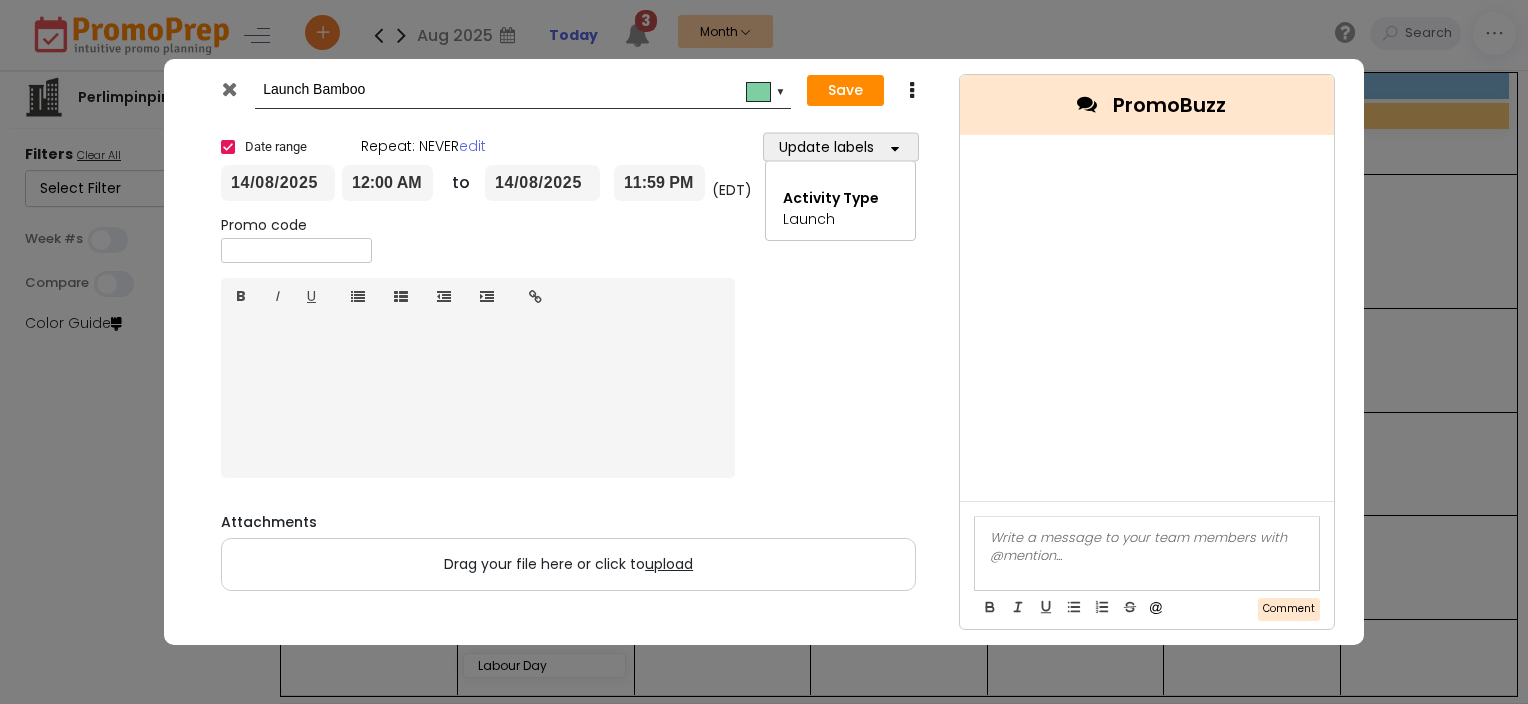 click on "Launch Bamboo #ee7d31 ▼       Save   Duplicate   Delete   ×  Date range  Repeat: NEVER  edit [DATE] [TIME]  to  [DATE] [TIME]  (EDT)   Promo code   Normal text   Normal text Heading 1 Heading 2 Heading 3 Heading 4 Heading 5 Heading 6 B I U   Insert link × http://   Open link in new window Cancel Insert link Sales channel + photo  Update labels  Activity Type * Select All Clear All Featured Product Launch Live Milestone Newsletter Promo Publicité Update * Required label  Apply  Activity Type  Launch  Attachments  Drag your file here or click to  upload PromoBuzz                                                            Comment" at bounding box center (764, 352) 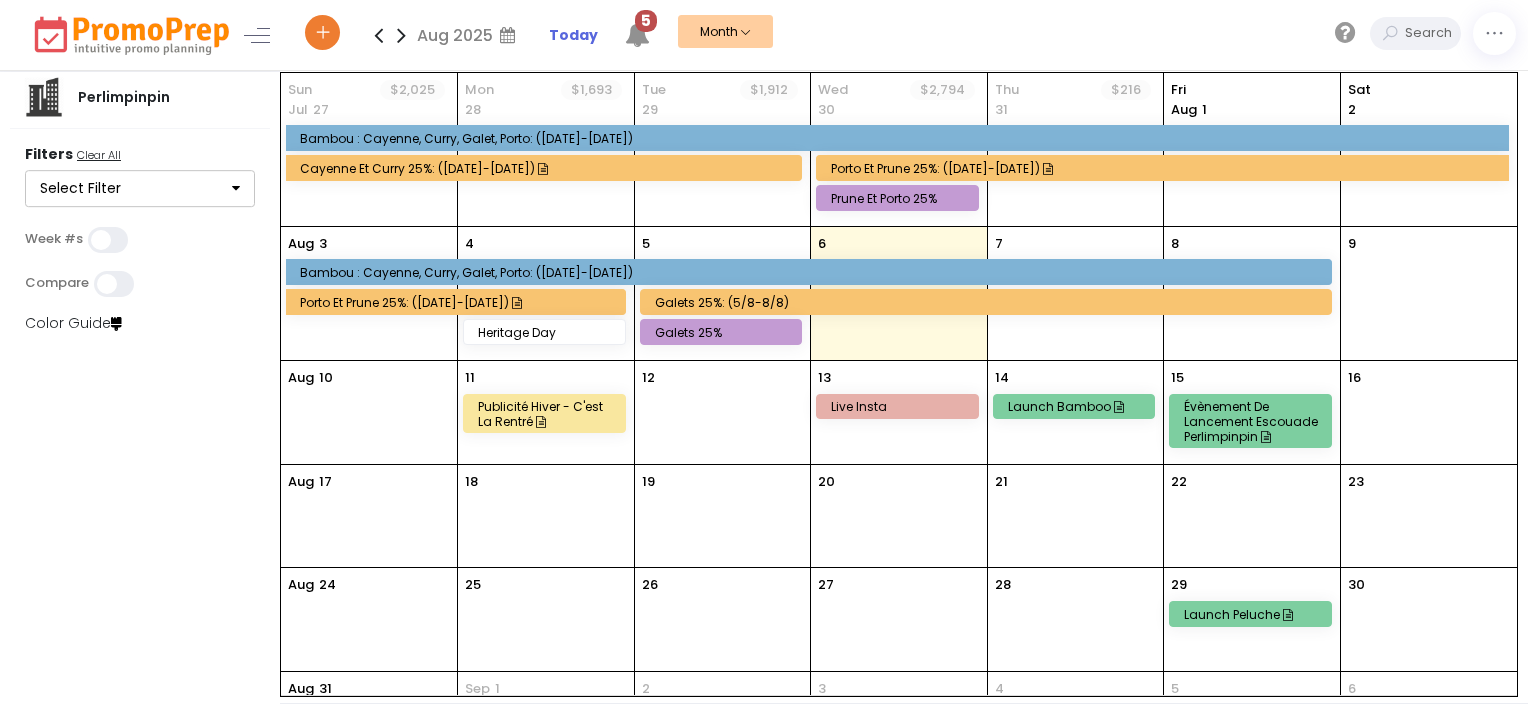 scroll, scrollTop: 79, scrollLeft: 0, axis: vertical 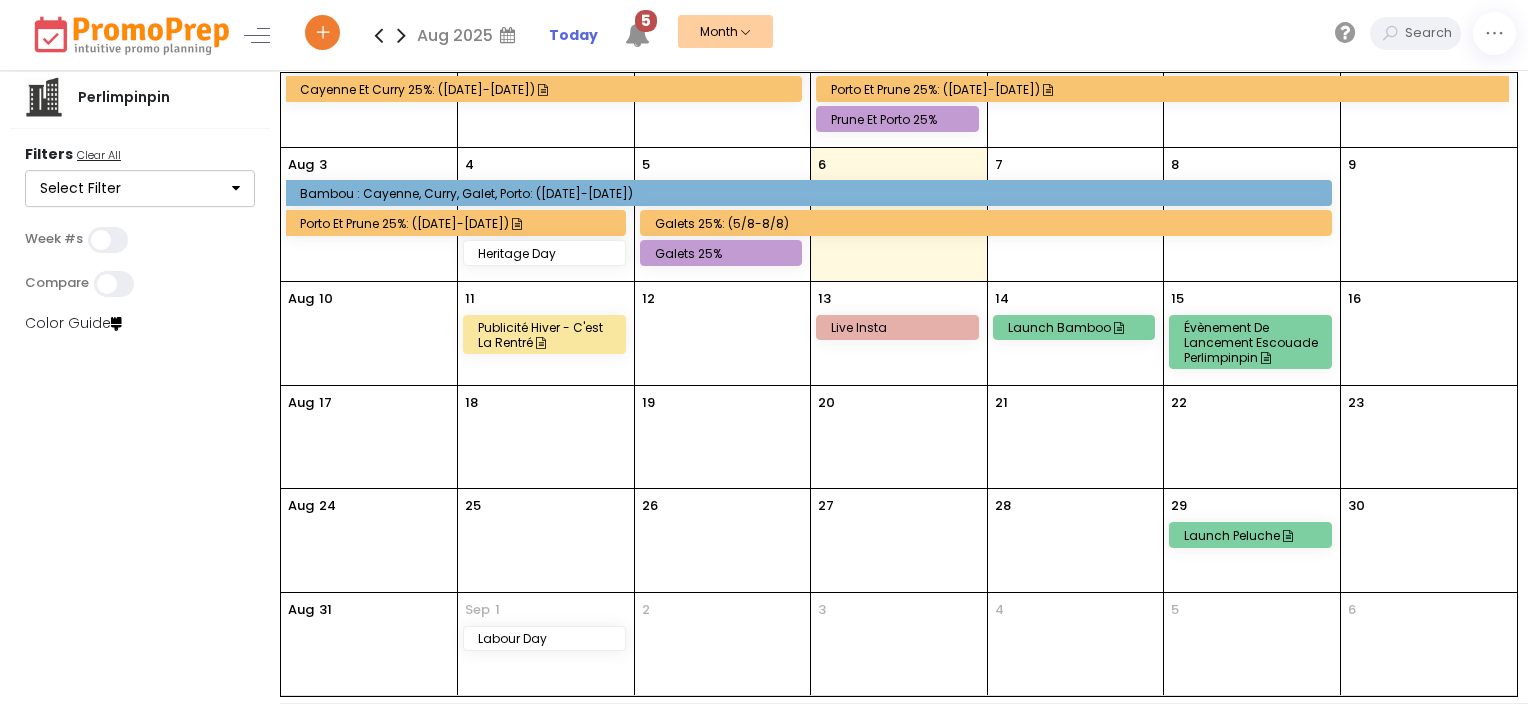 click at bounding box center (401, 35) 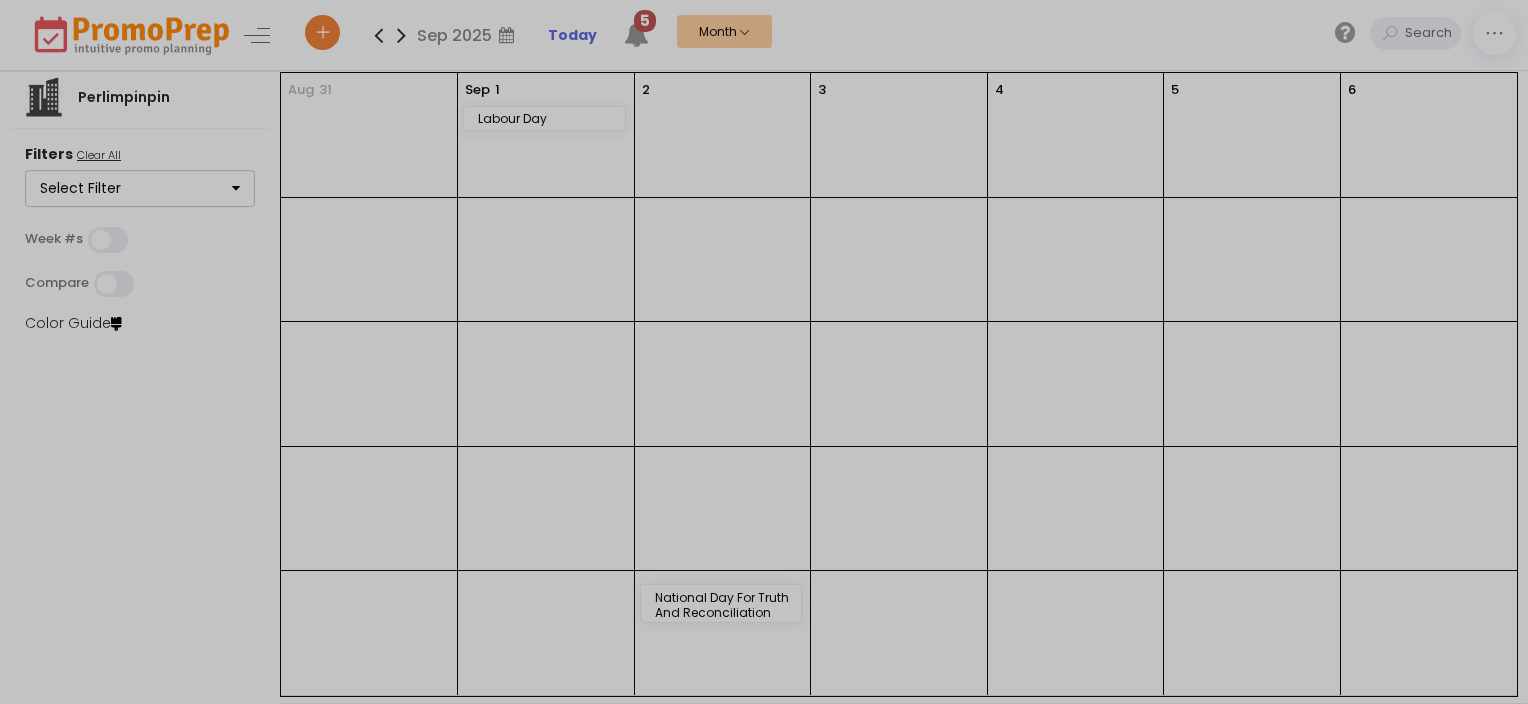scroll, scrollTop: 0, scrollLeft: 0, axis: both 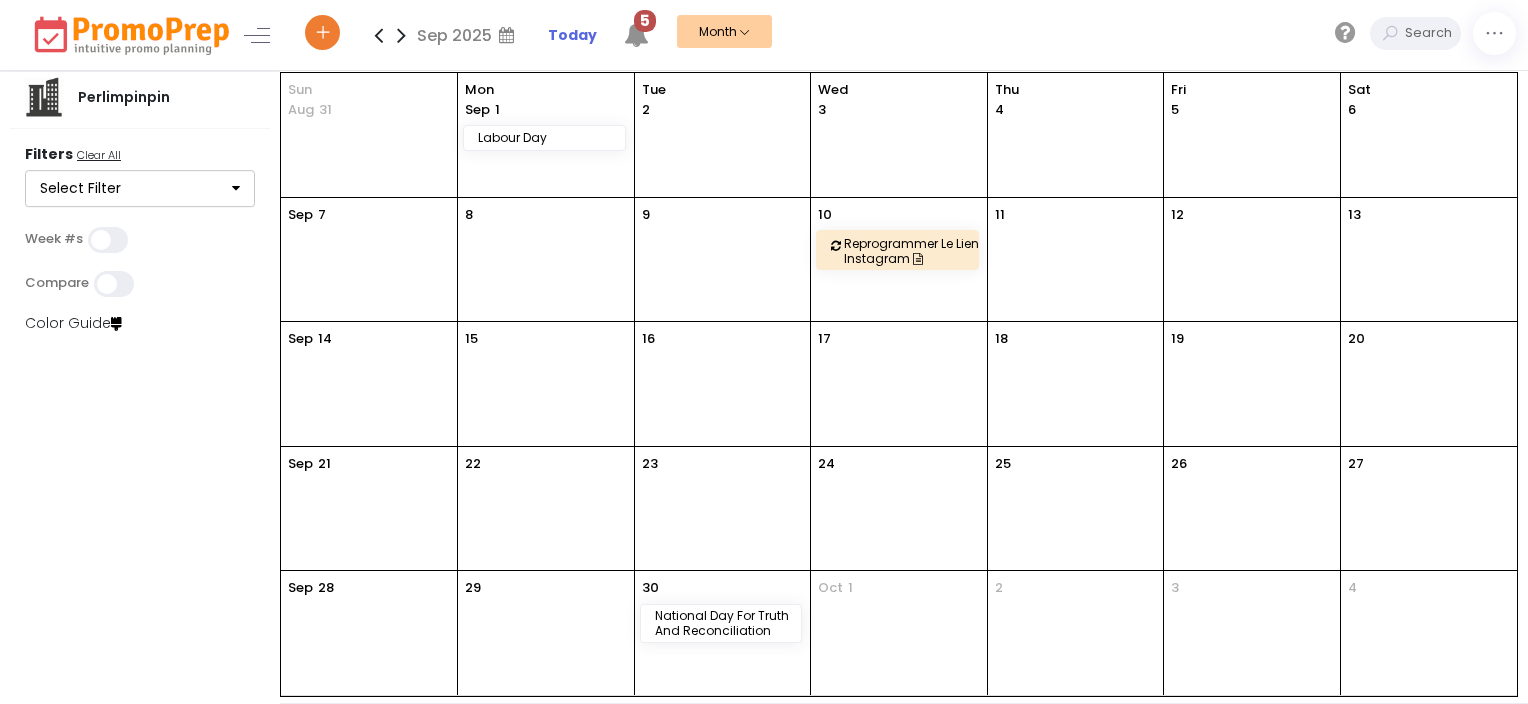 click at bounding box center [378, 35] 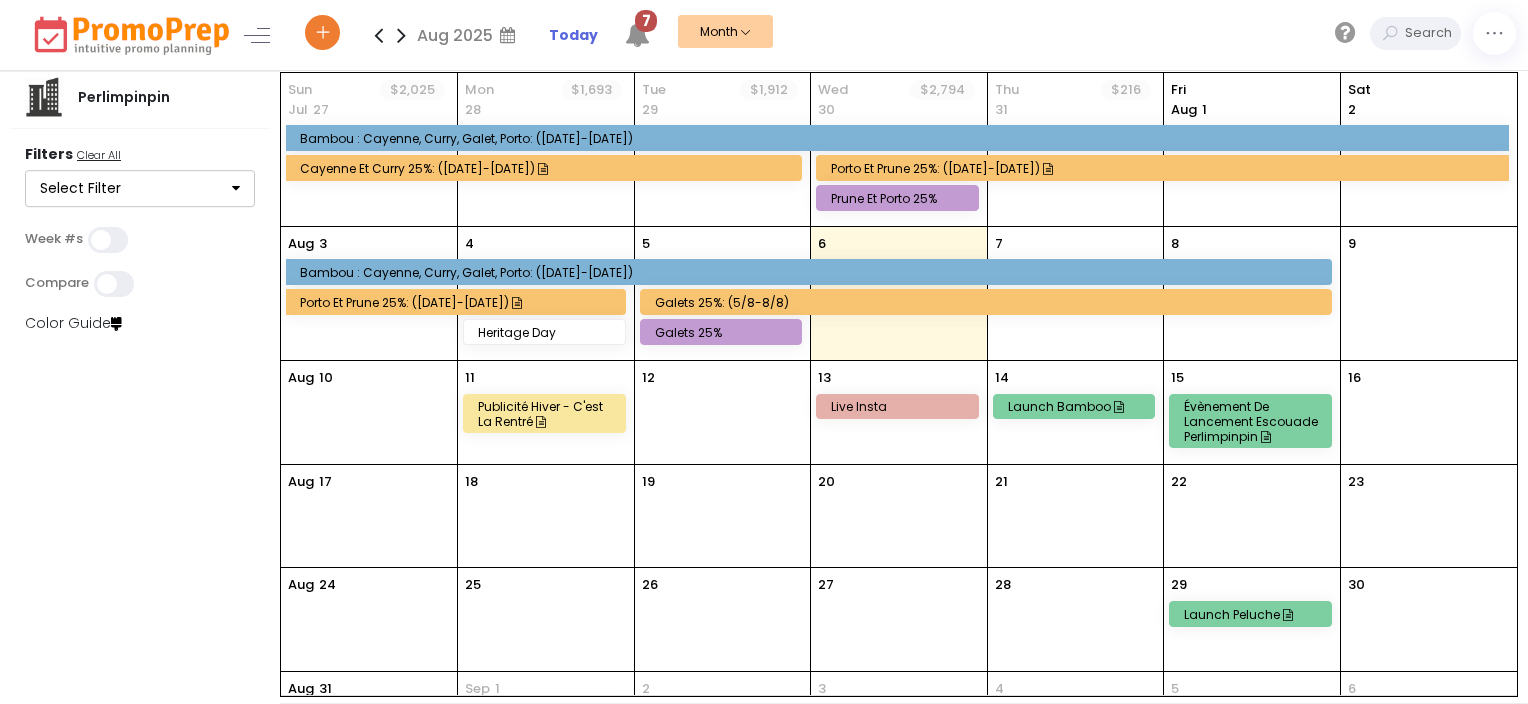 click on "Prune et Porto 25%" at bounding box center (900, 198) 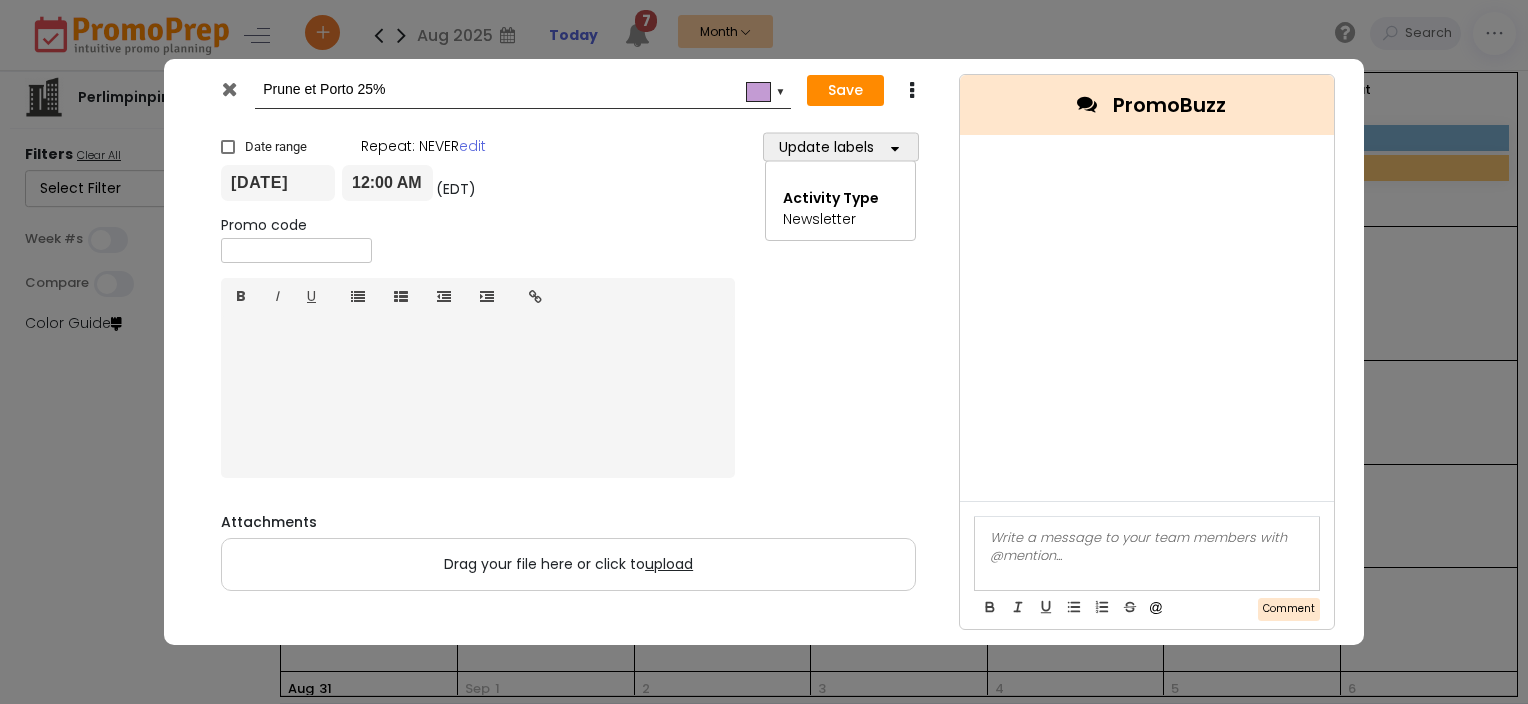 click on "Prune et Porto 25% #c39bd3 ▼  &nbsp;&nbsp;   Save   Duplicate   Delete   ×  Date range  Repeat: NEVER  edit [DATE] [TIME]  (EDT)  [DATE] [TIME]  (EDT)   Promo code &nbsp; Normal text &nbsp; Normal text Heading 1 Heading 2 Heading 3 Heading 4 Heading 5 Heading 6 B I U   Insert link × http://   Open link in new window Cancel Insert link  Update labels  Activity Type * Select All Clear All Featured Product Launch Live Milestone Newsletter Promo Publicité Update * Required label  Apply  Activity Type  Newsletter  Attachments  Drag your file here or click to  upload PromoBuzz                                                            Comment" at bounding box center (764, 352) 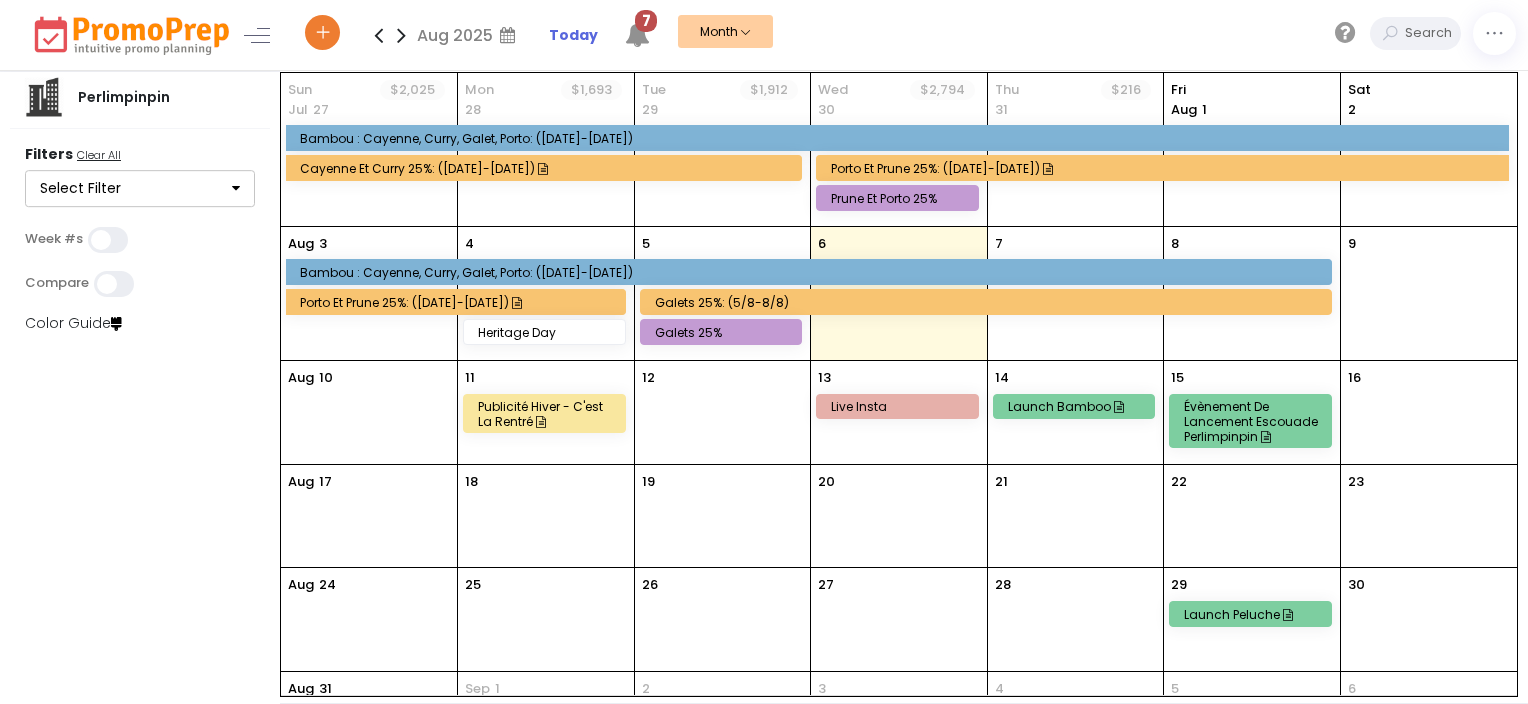 click at bounding box center [378, 35] 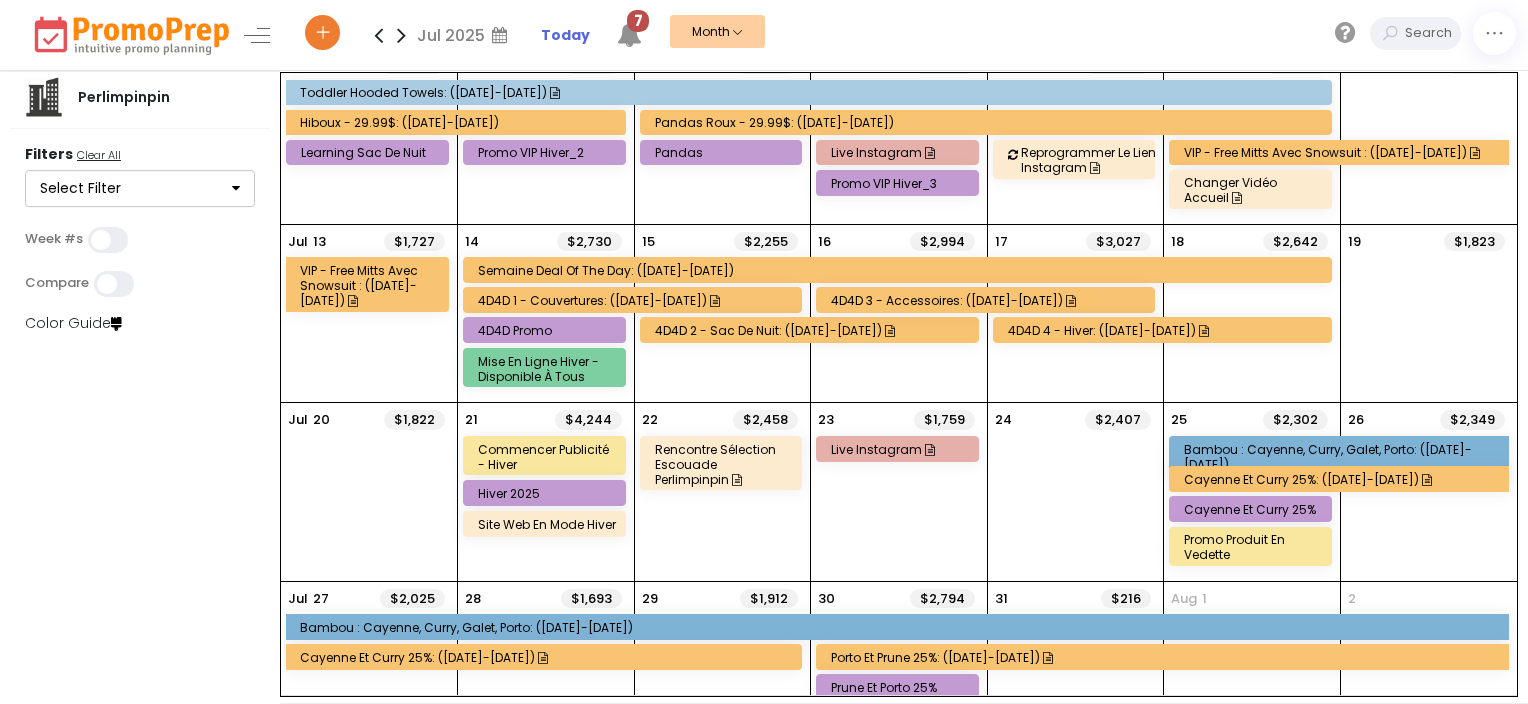 scroll, scrollTop: 240, scrollLeft: 0, axis: vertical 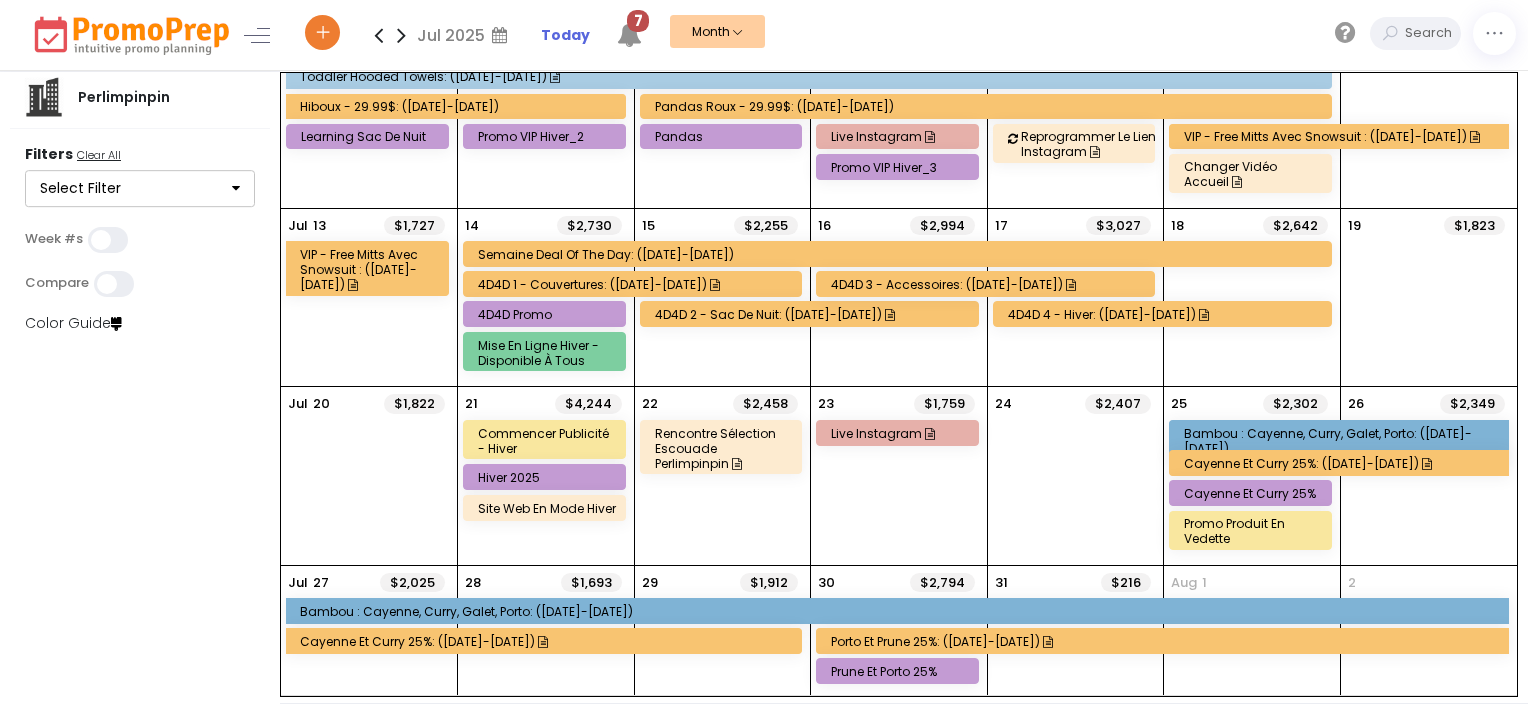 click at bounding box center (378, 35) 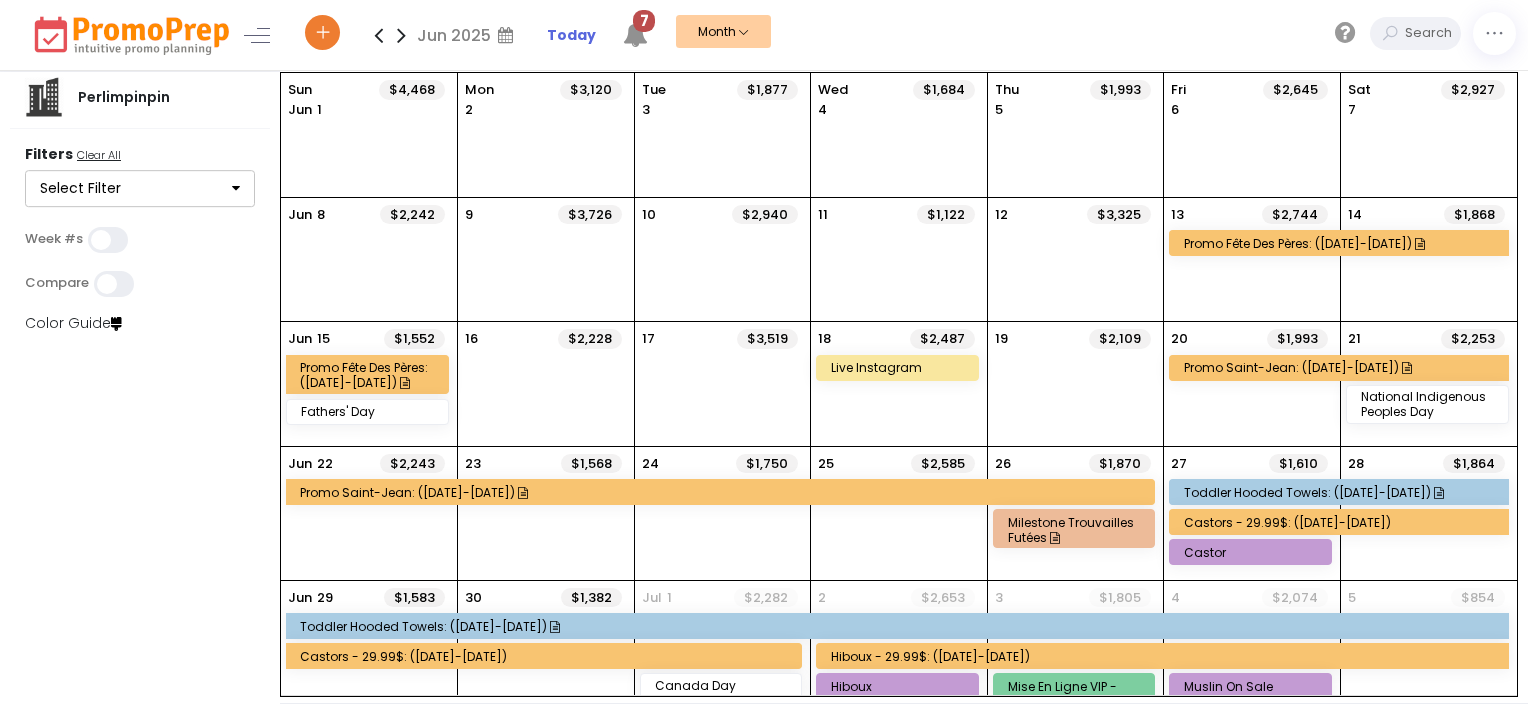 scroll, scrollTop: 61, scrollLeft: 0, axis: vertical 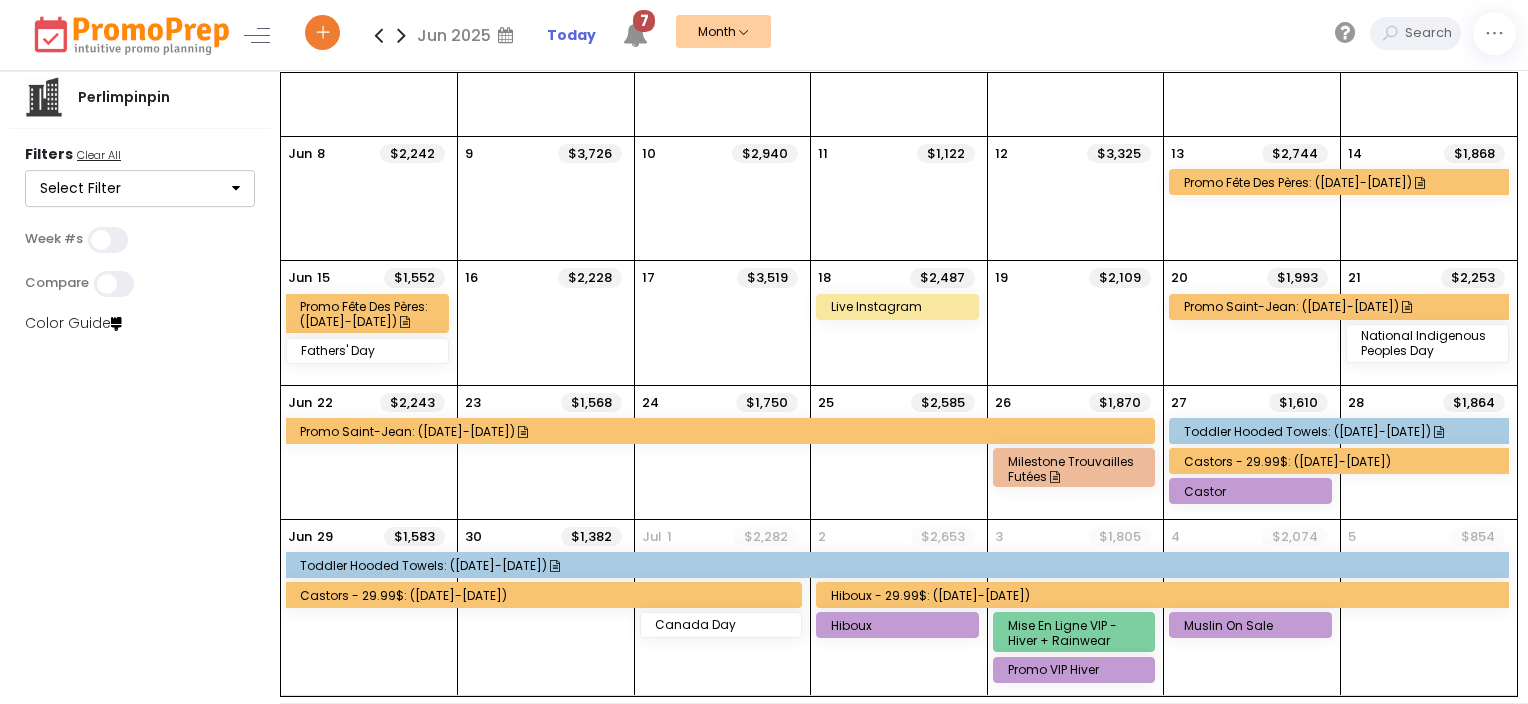 click at bounding box center (401, 35) 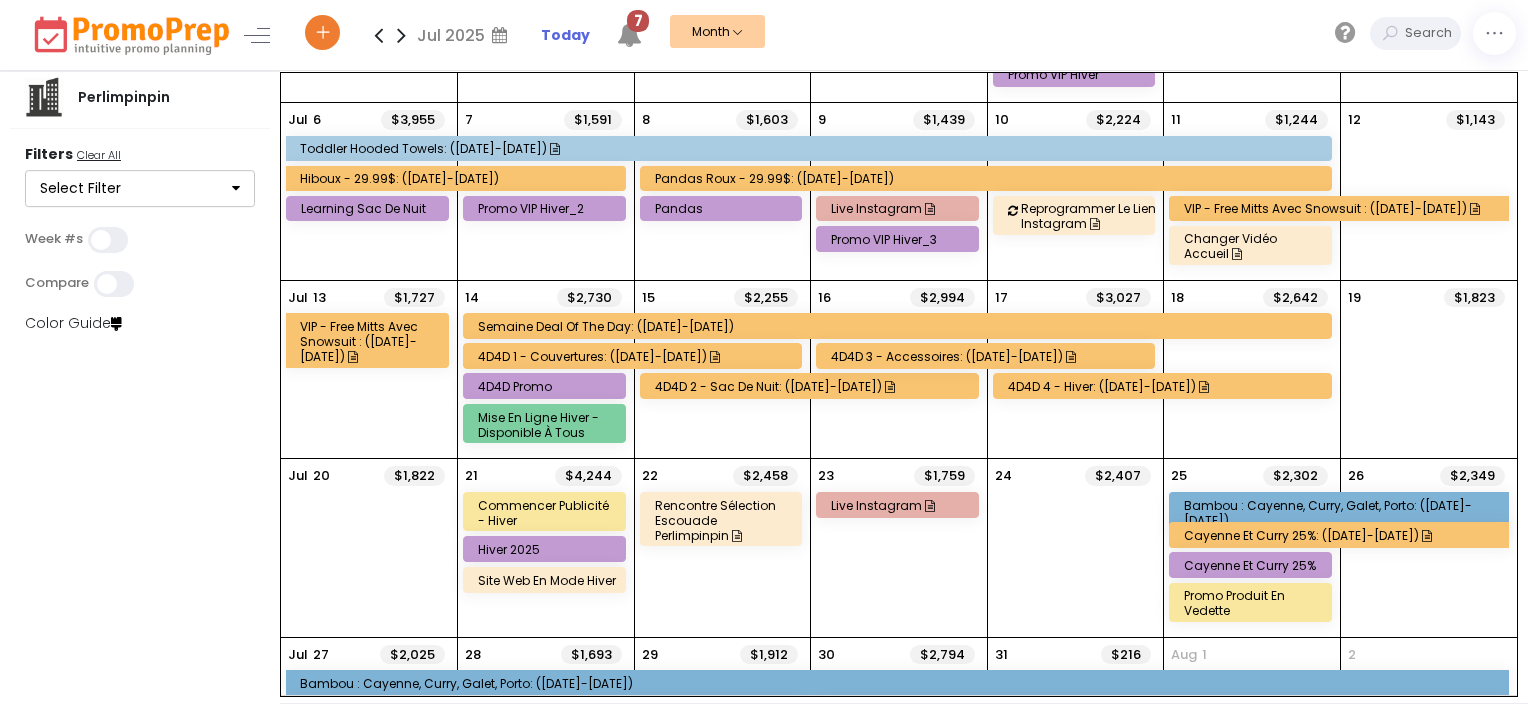 scroll, scrollTop: 240, scrollLeft: 0, axis: vertical 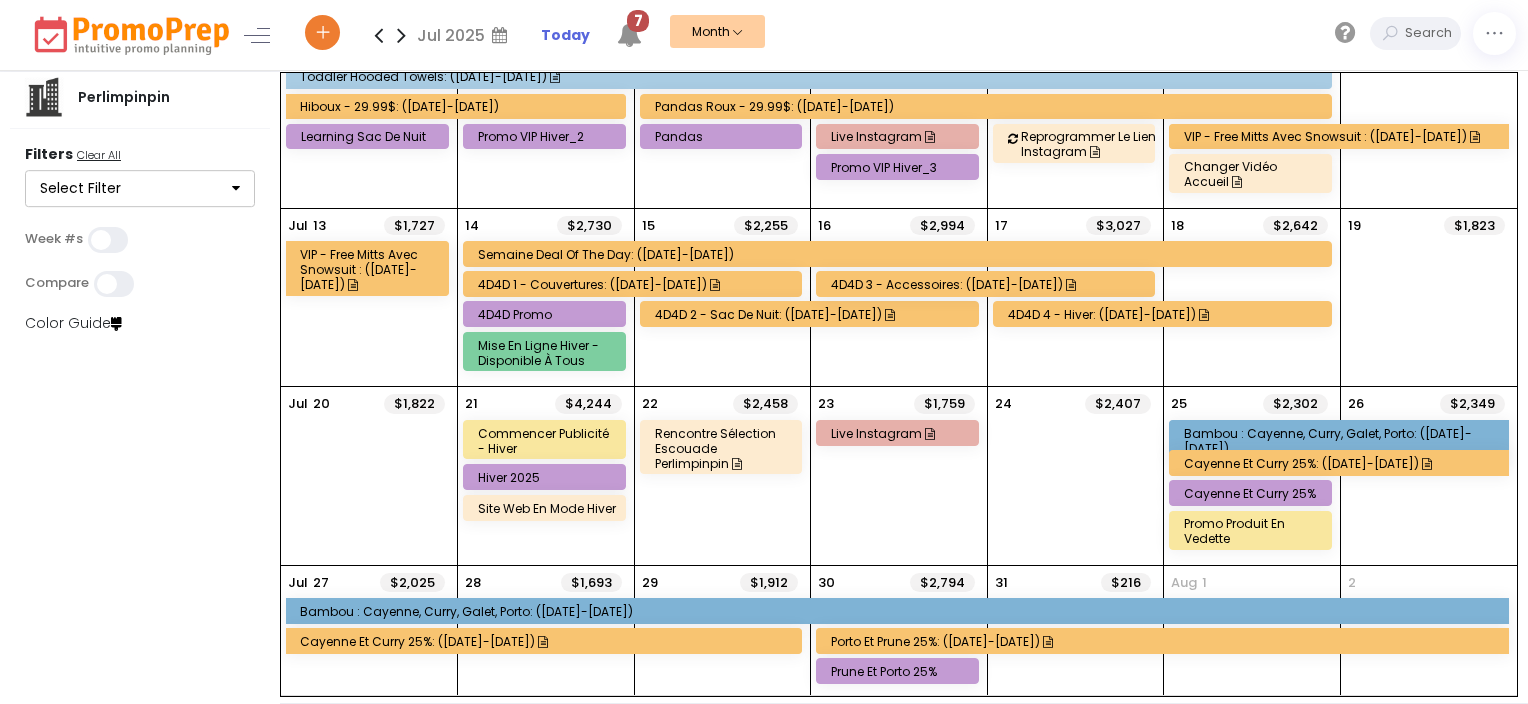 click at bounding box center (401, 35) 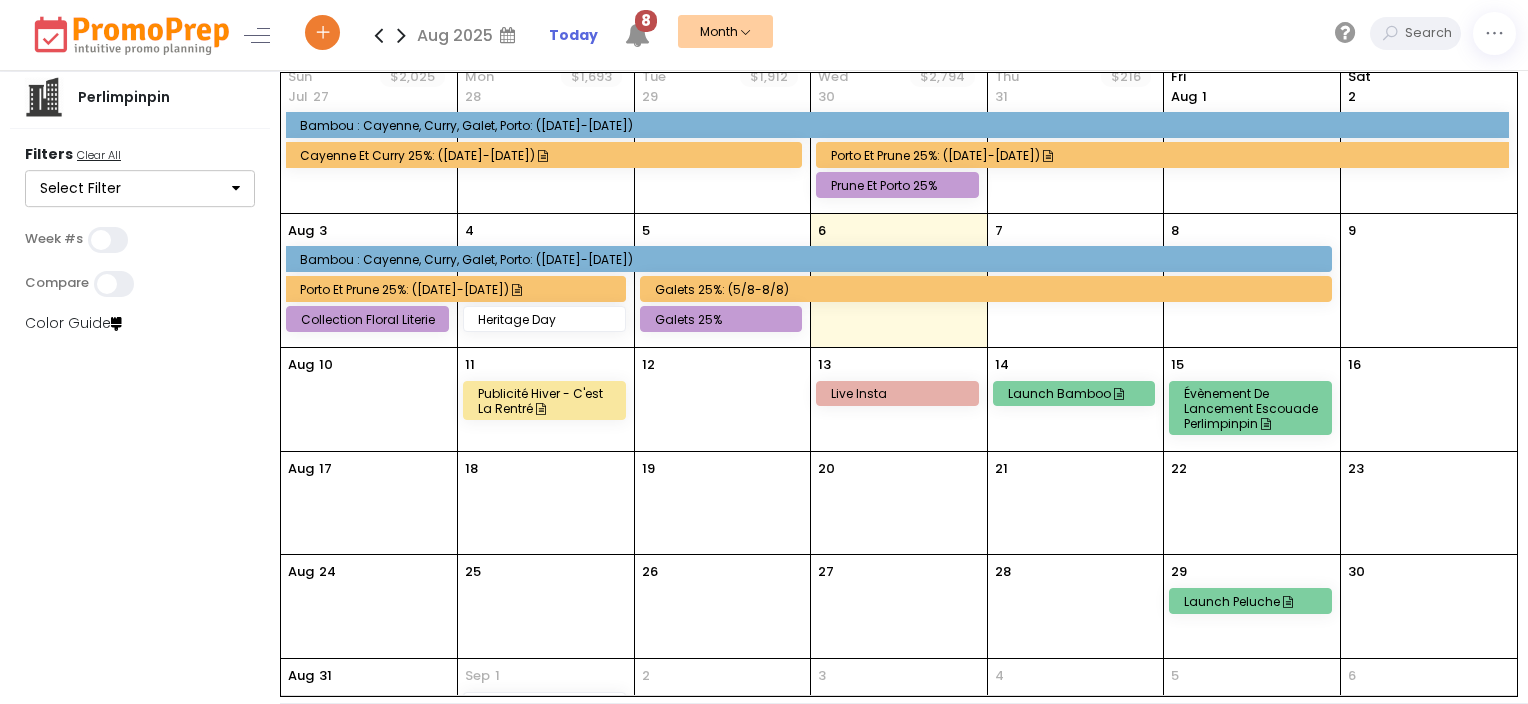 scroll, scrollTop: 79, scrollLeft: 0, axis: vertical 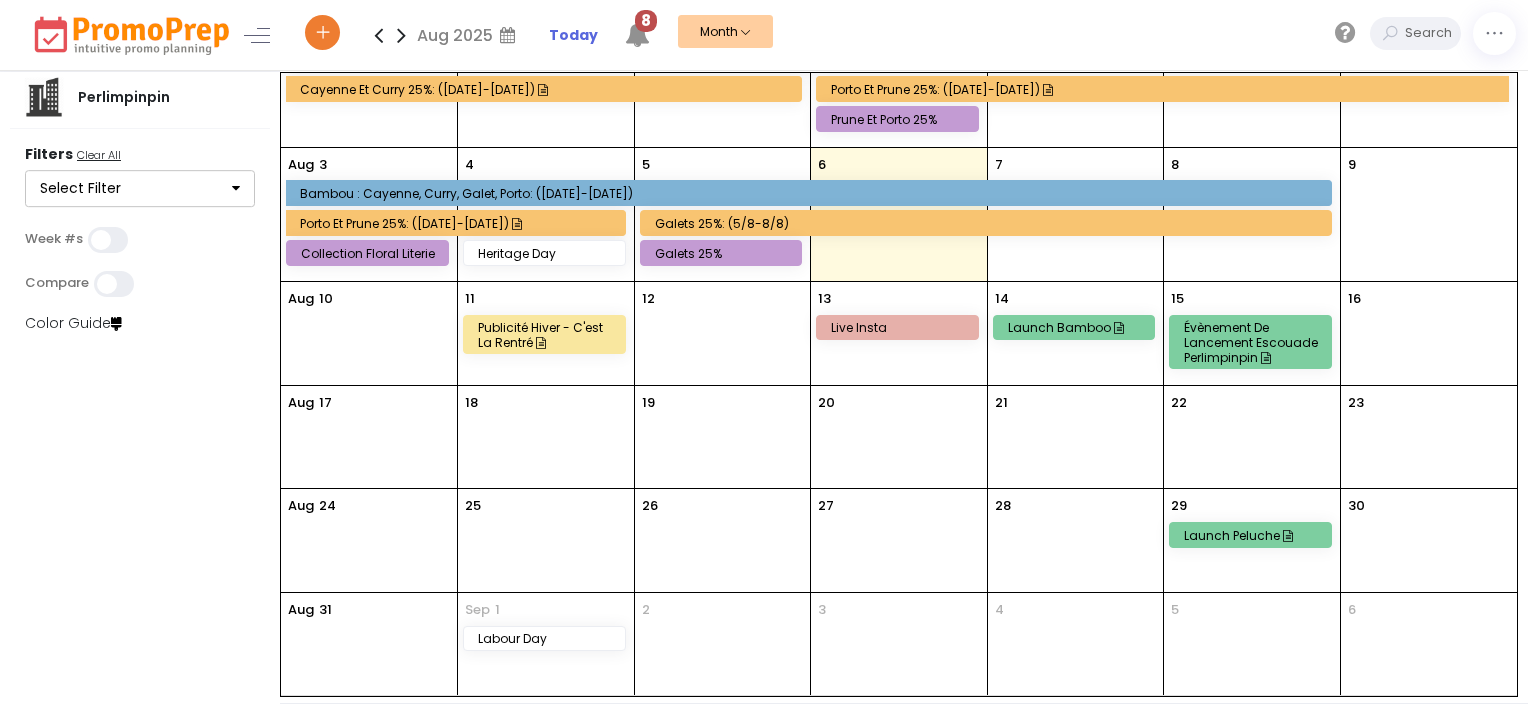 click at bounding box center [401, 35] 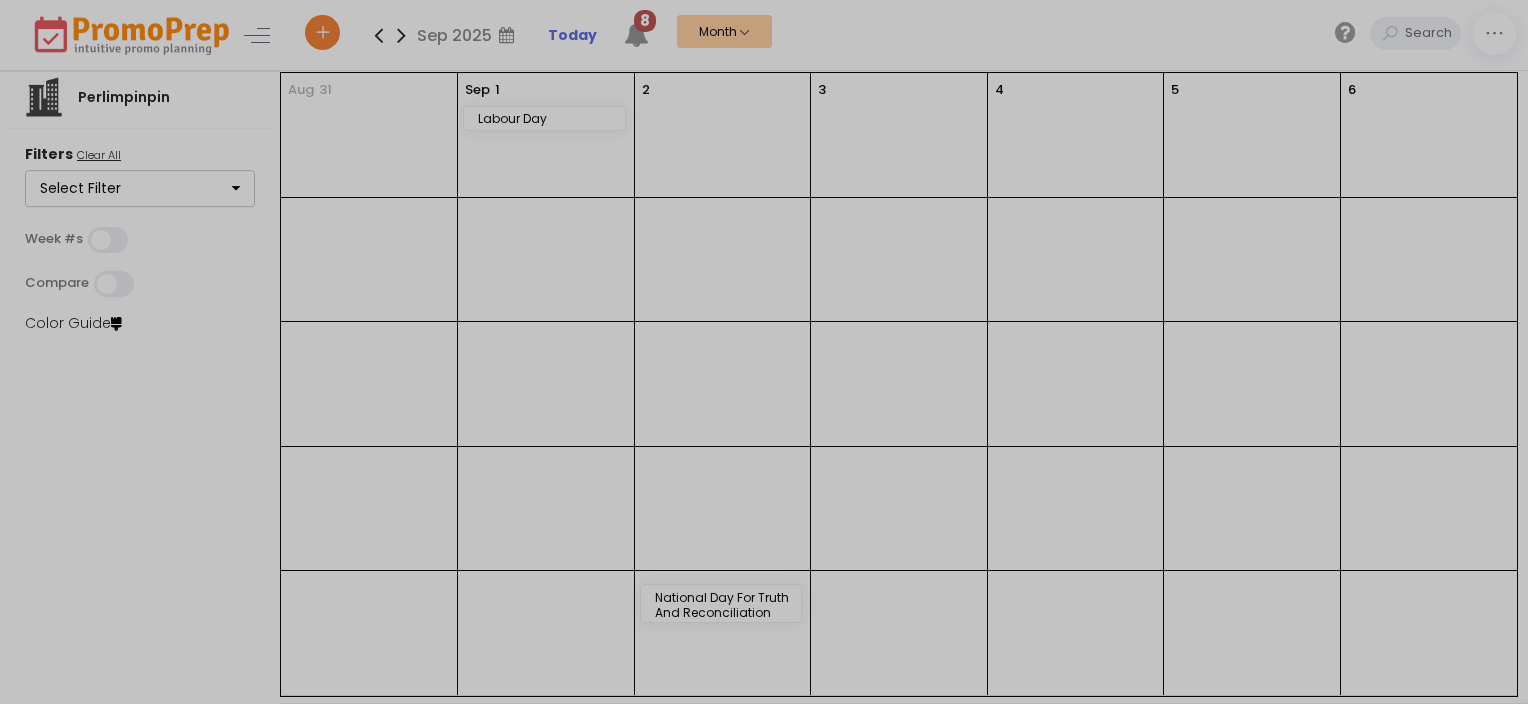 scroll, scrollTop: 0, scrollLeft: 0, axis: both 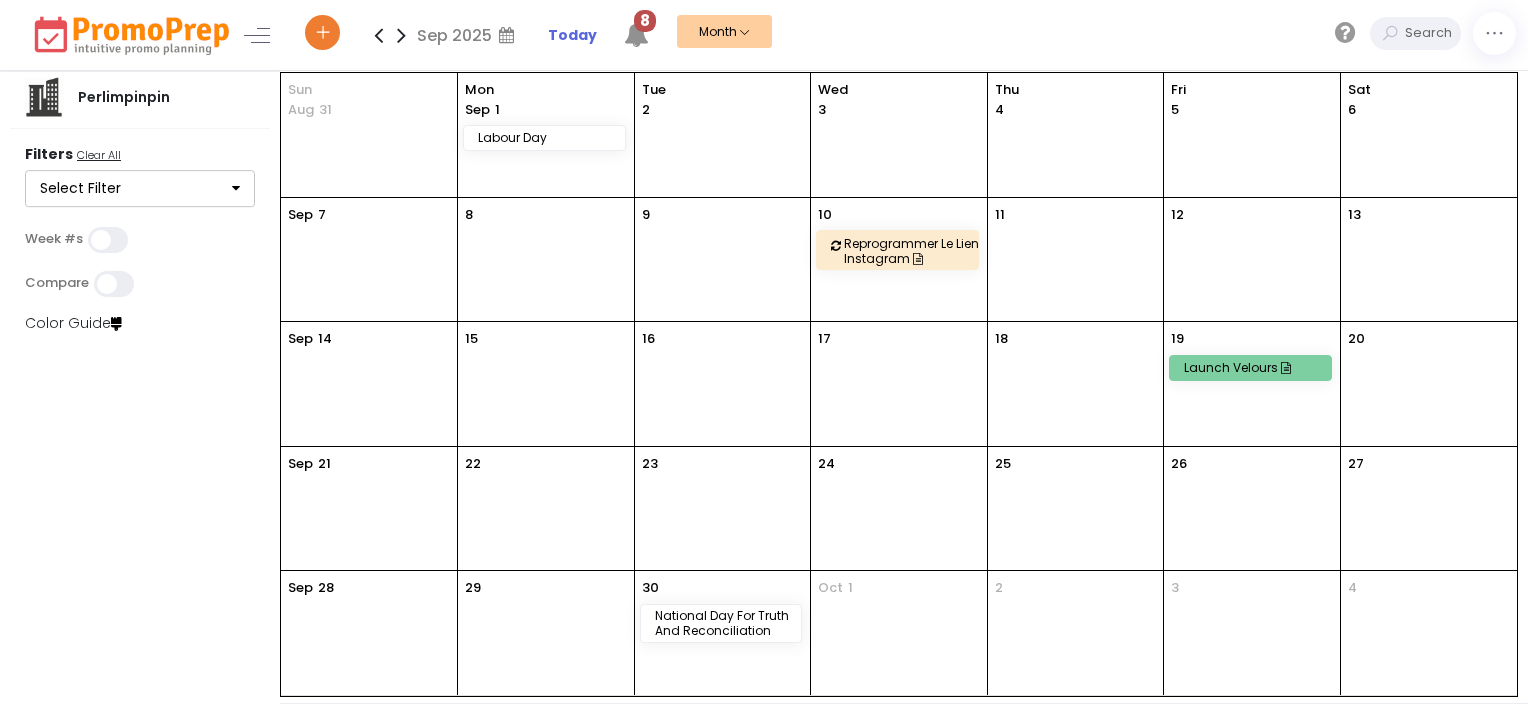click at bounding box center [378, 35] 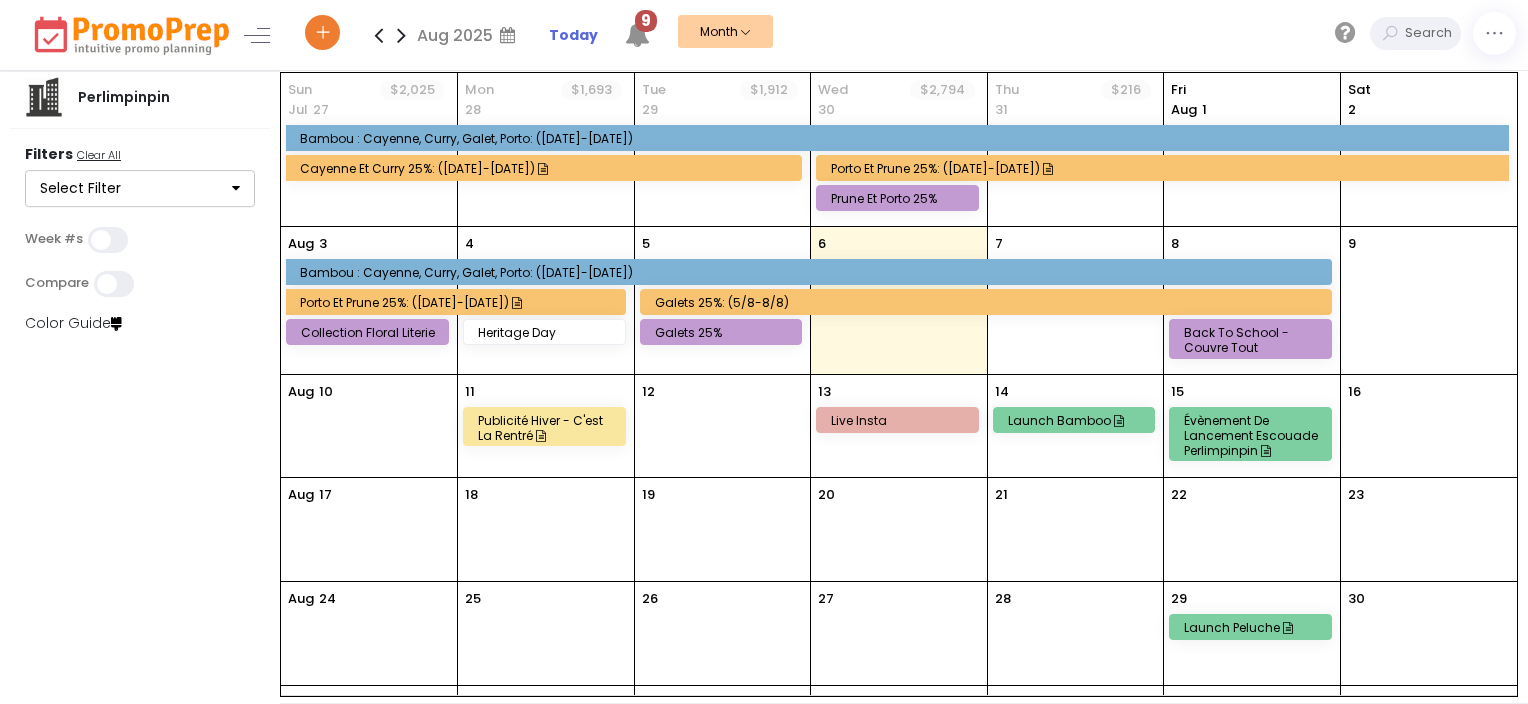 scroll, scrollTop: 92, scrollLeft: 0, axis: vertical 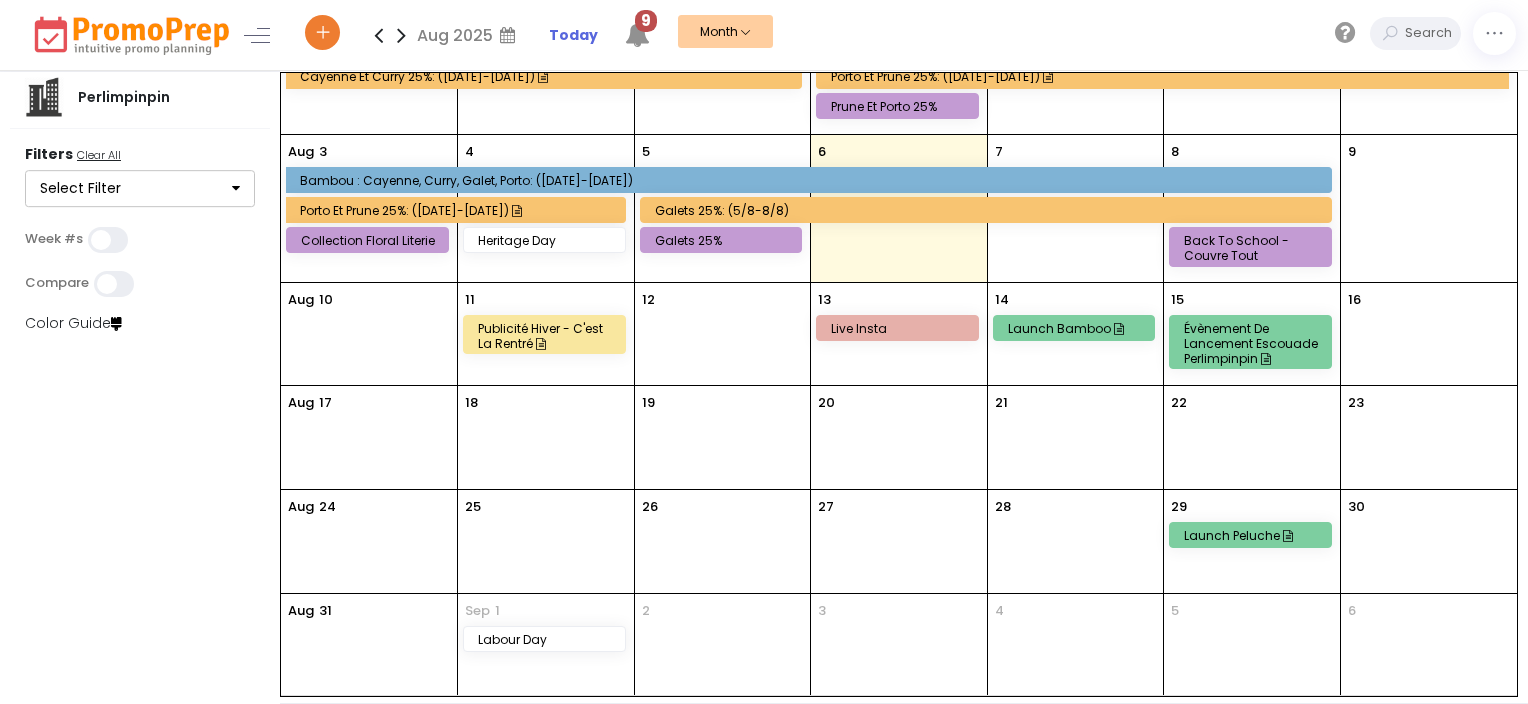 click at bounding box center [401, 35] 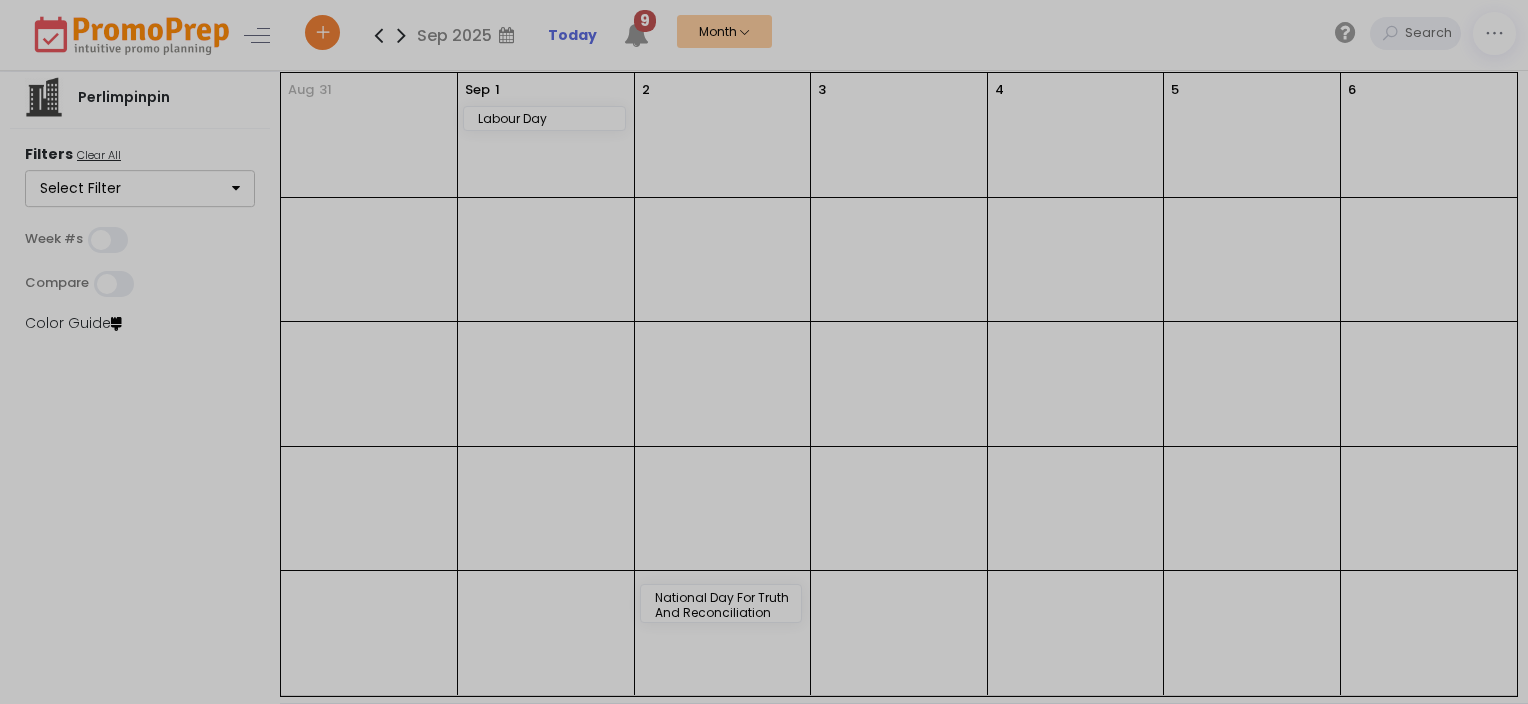 scroll, scrollTop: 0, scrollLeft: 0, axis: both 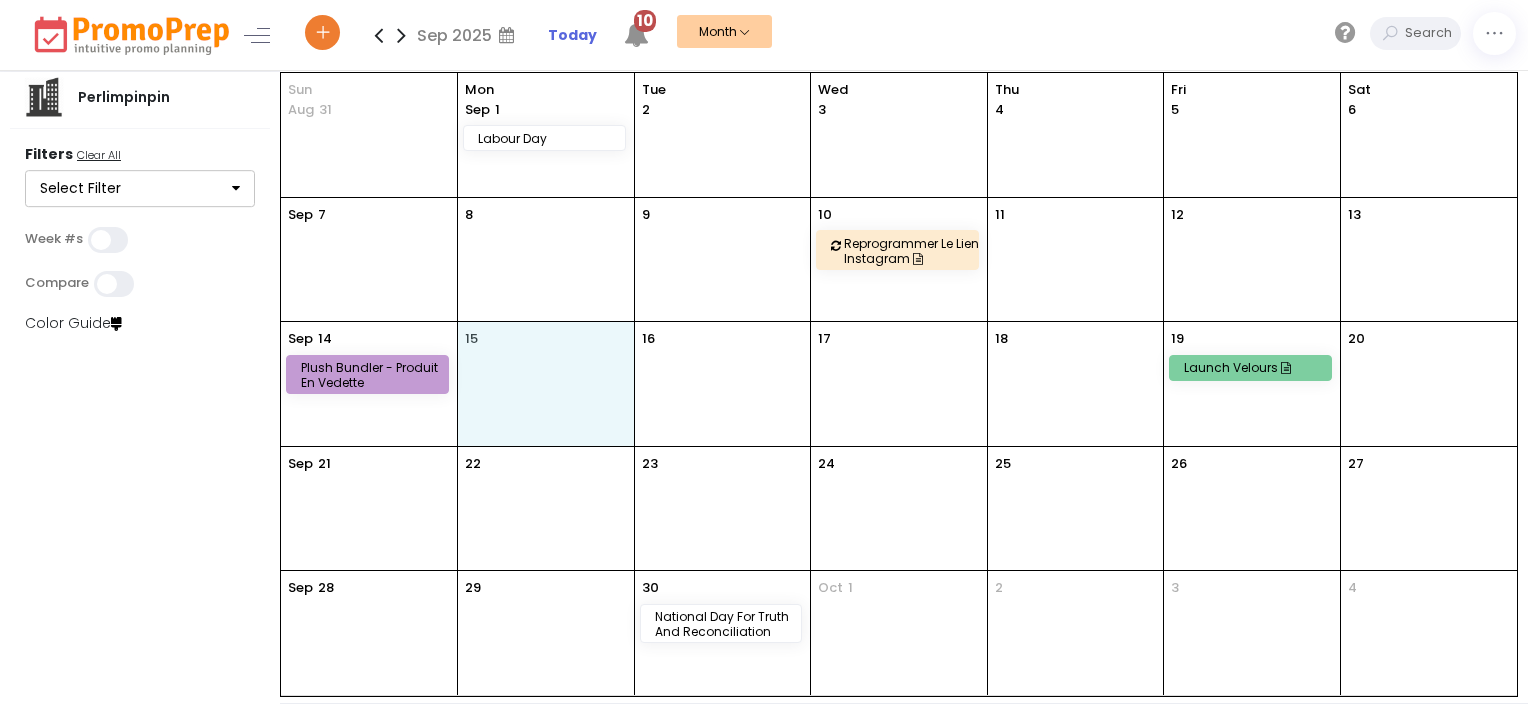 click on "15" at bounding box center (546, 383) 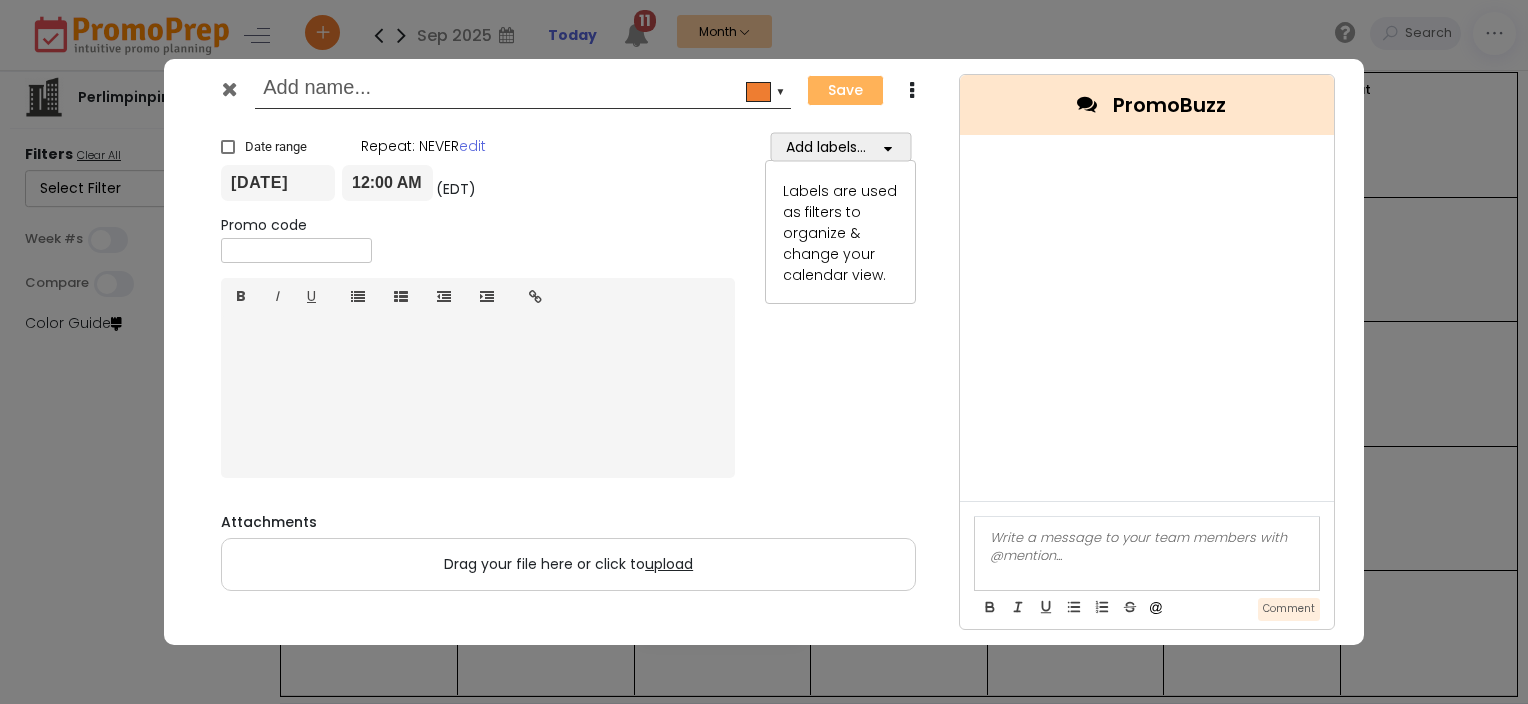 click at bounding box center (229, 89) 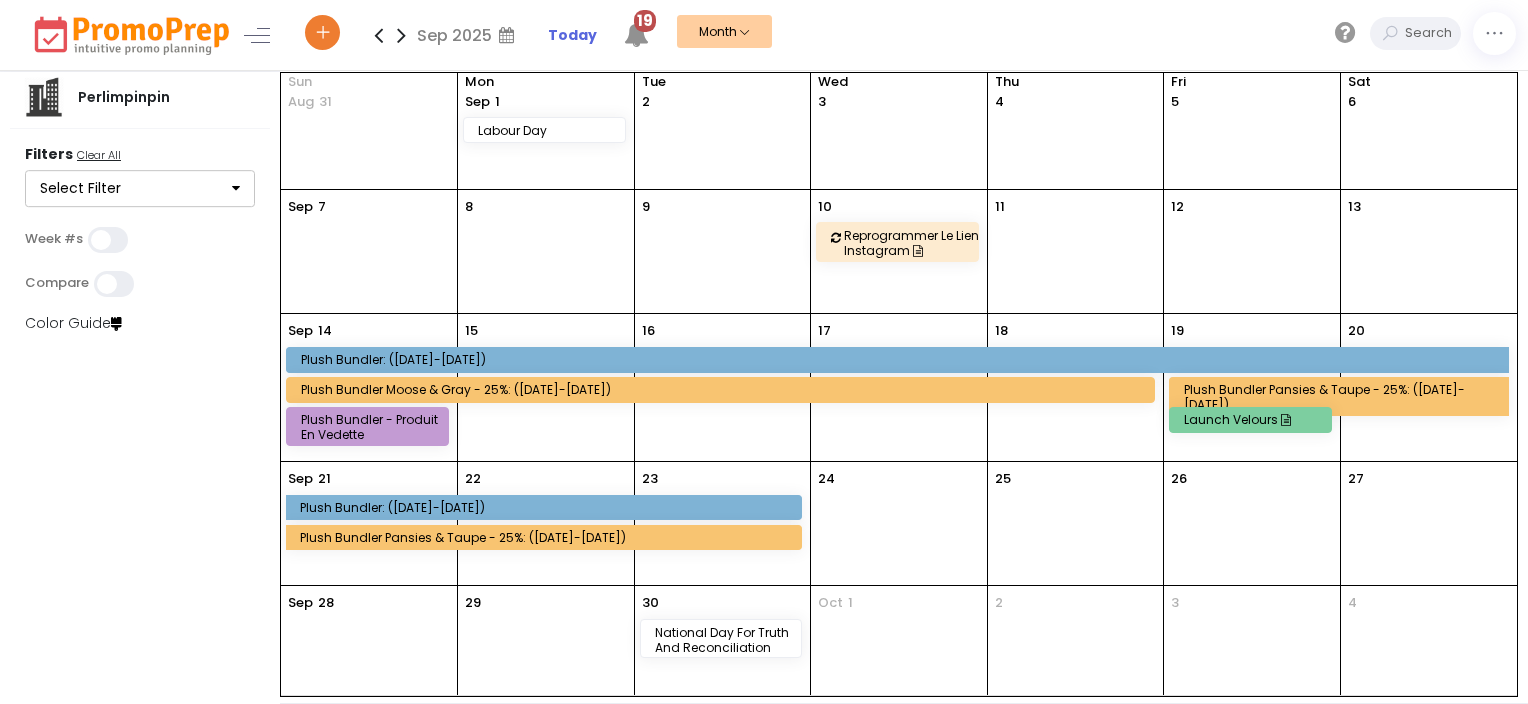 scroll, scrollTop: 0, scrollLeft: 0, axis: both 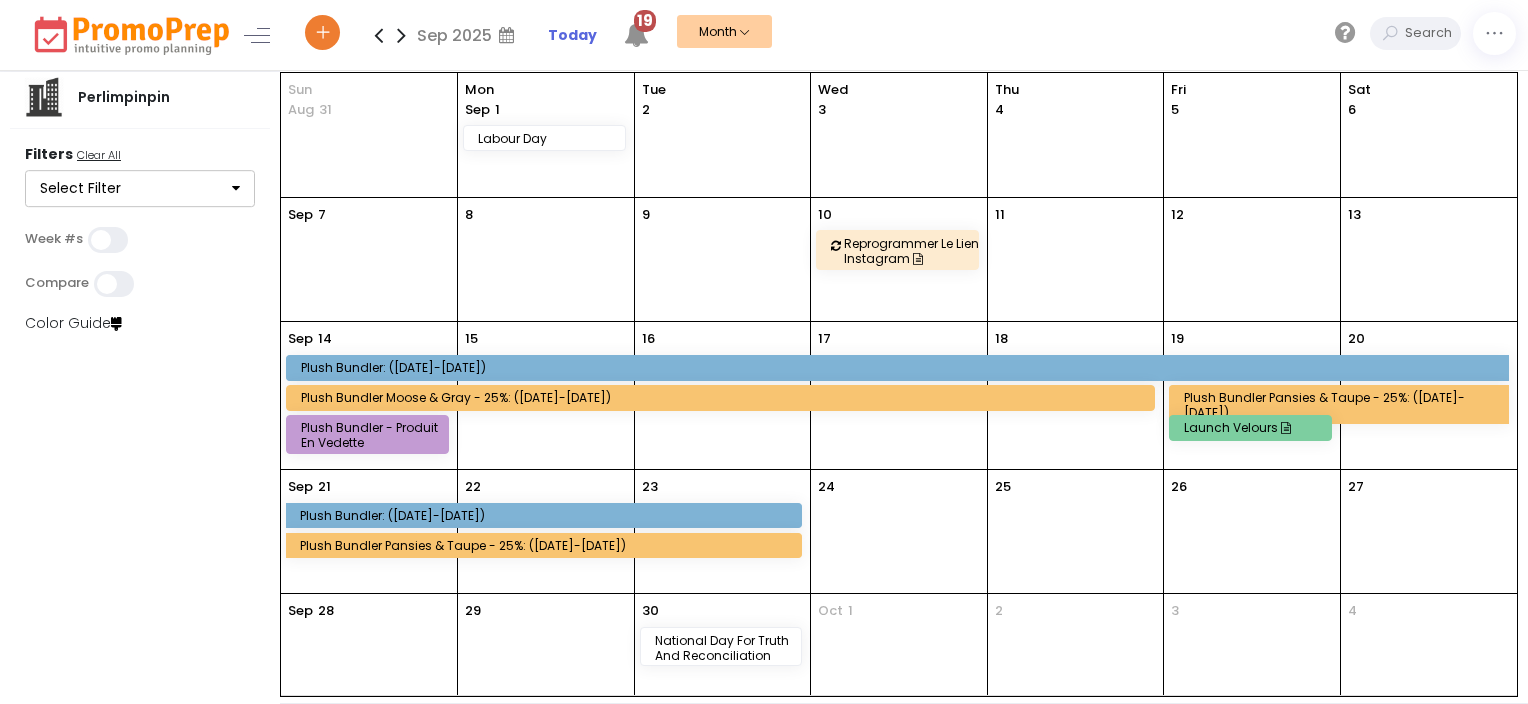click at bounding box center [378, 35] 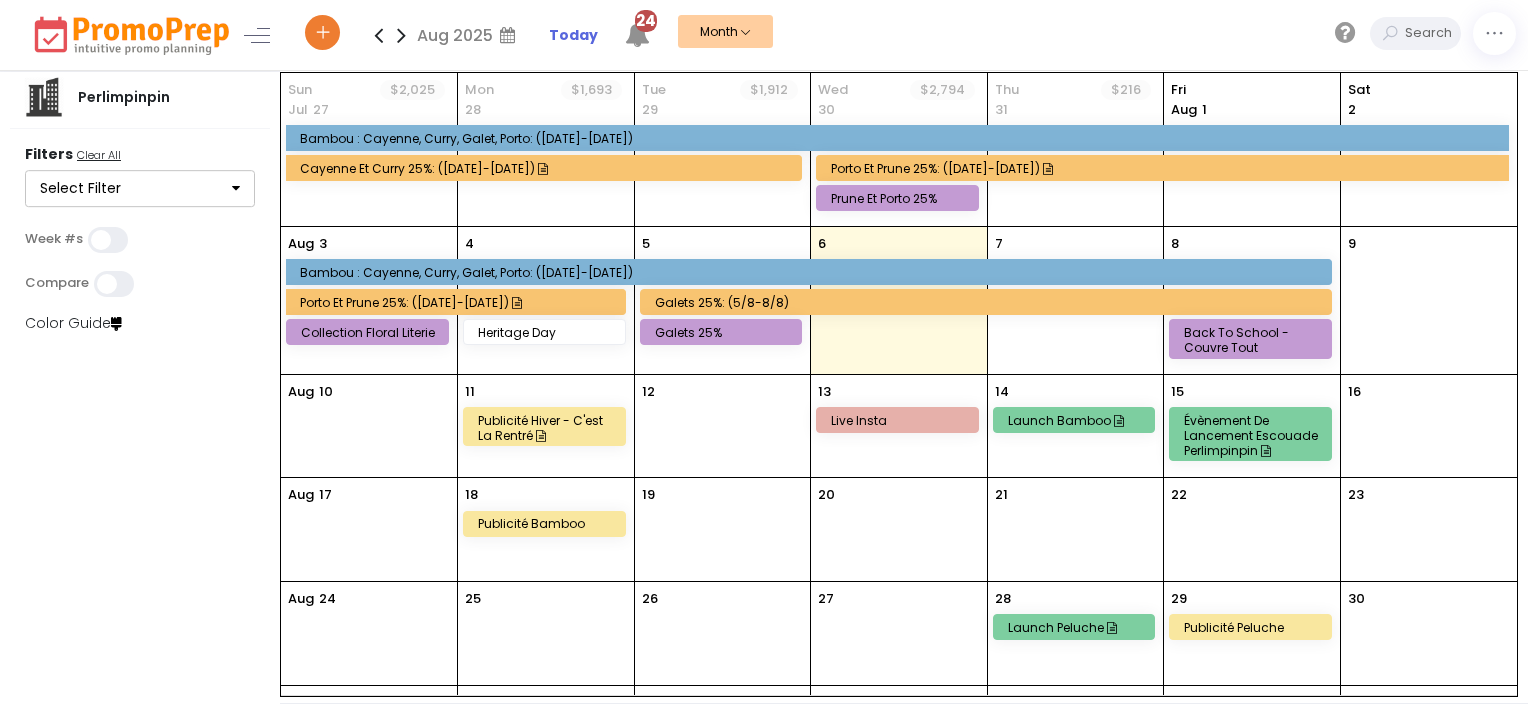 click at bounding box center (401, 35) 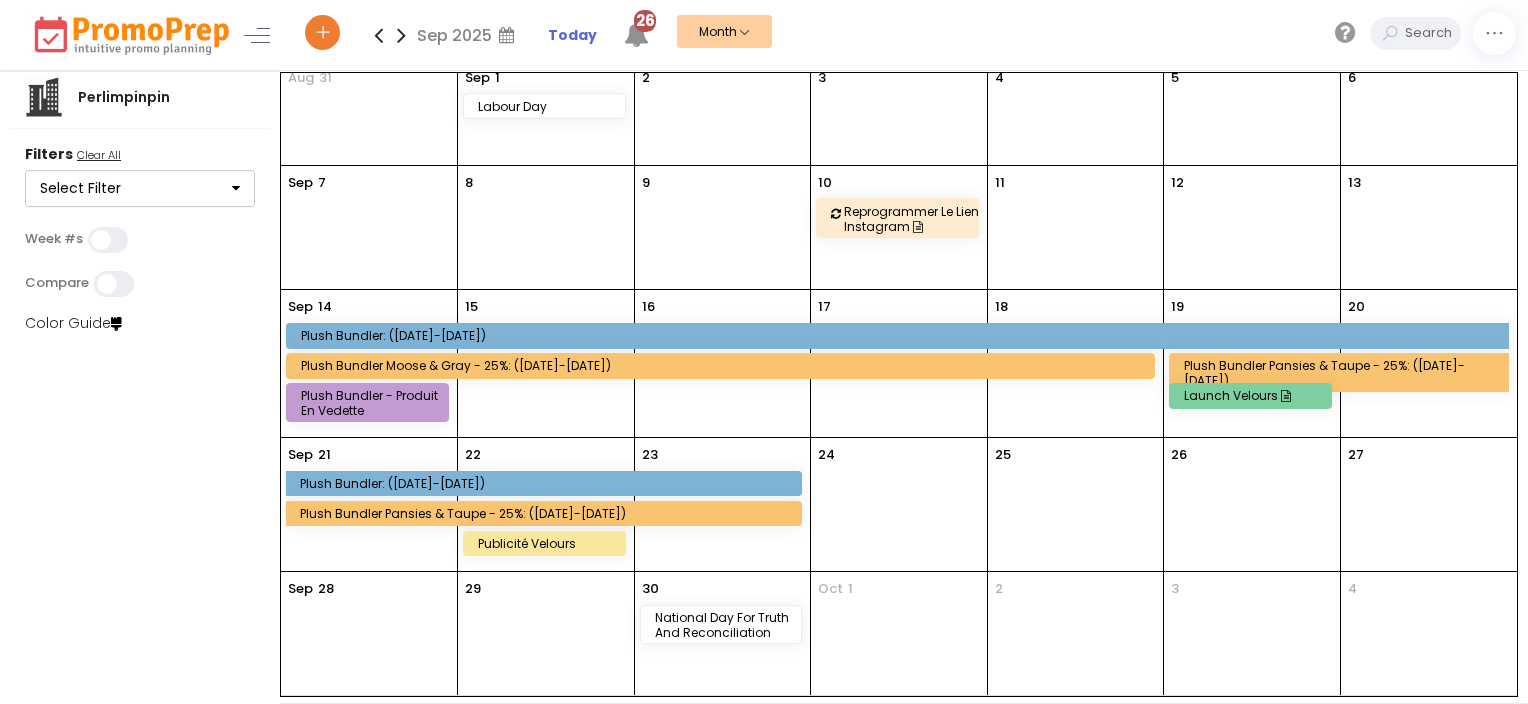 scroll, scrollTop: 0, scrollLeft: 0, axis: both 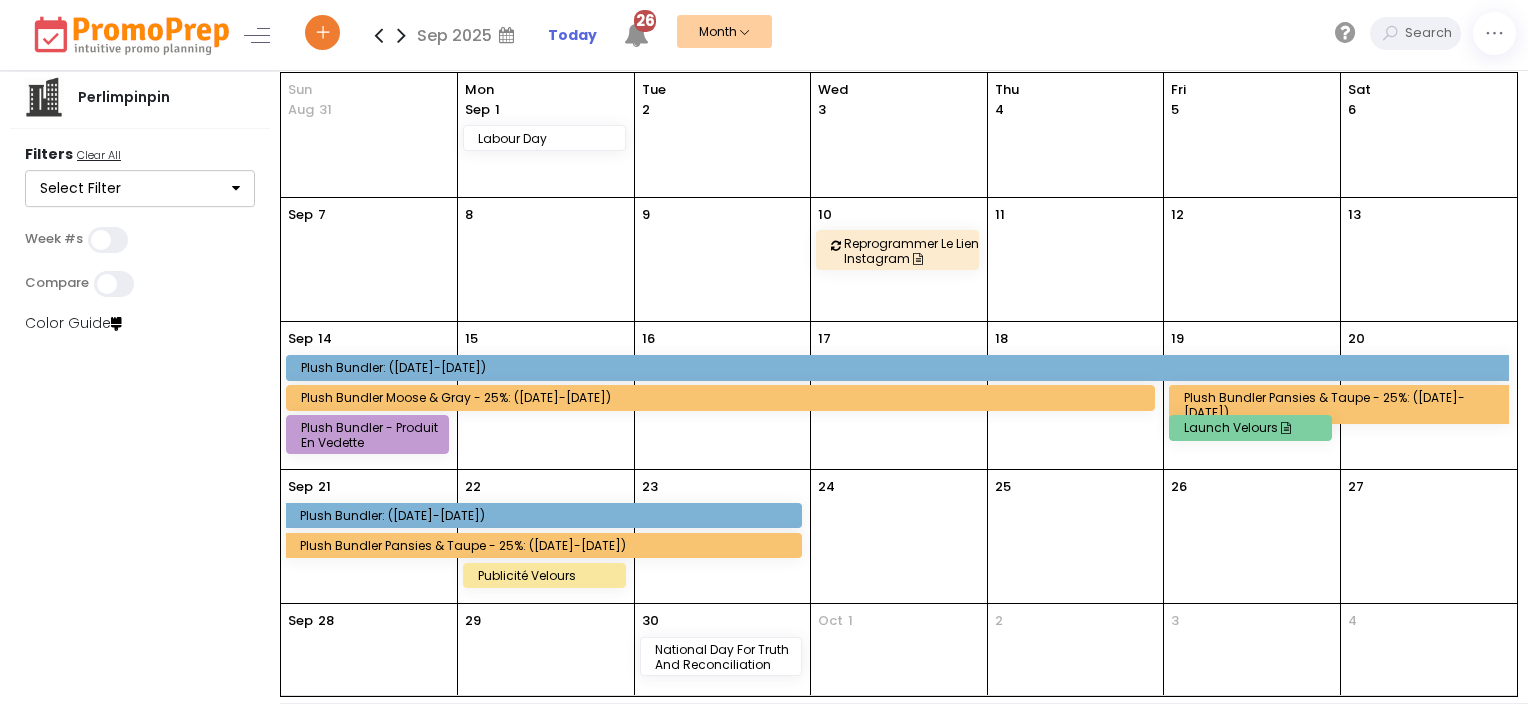 click at bounding box center (378, 35) 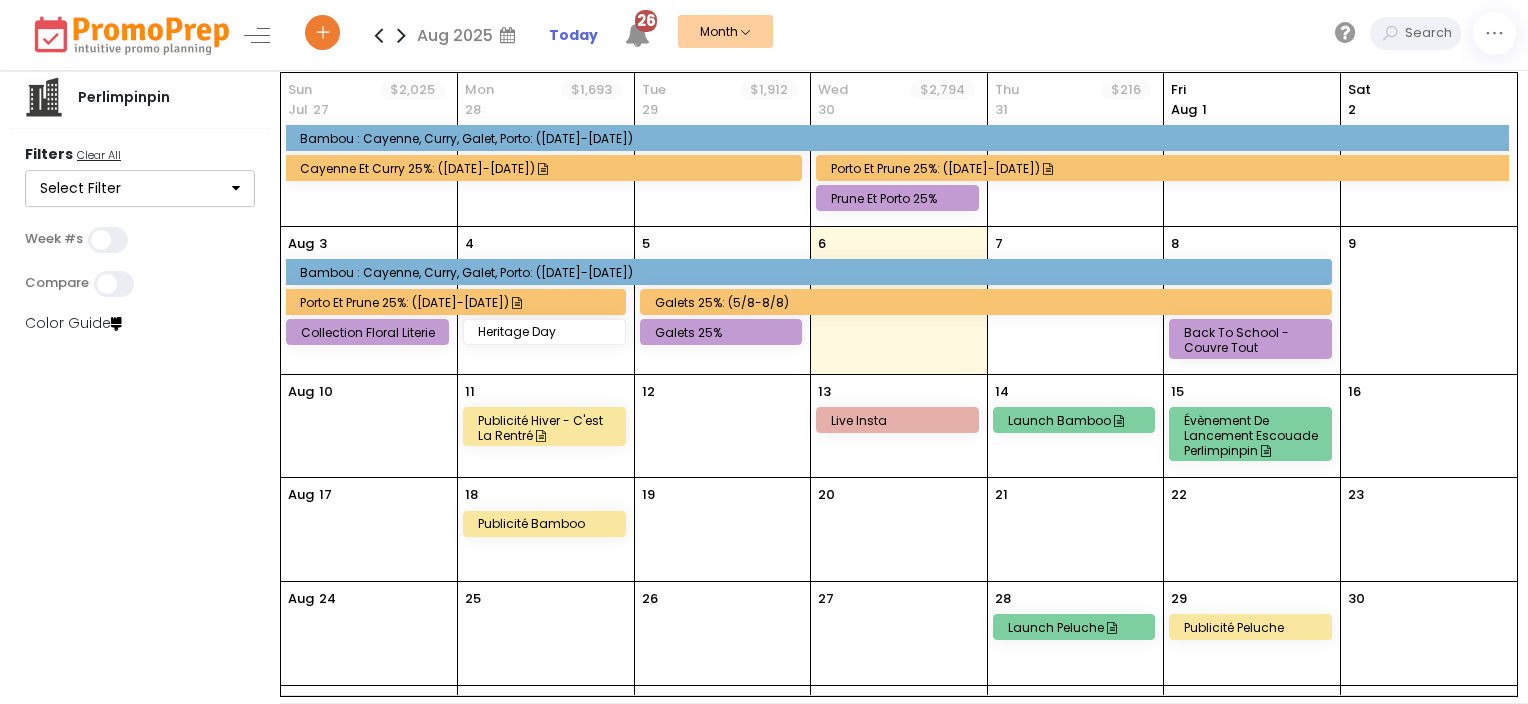 scroll, scrollTop: 92, scrollLeft: 0, axis: vertical 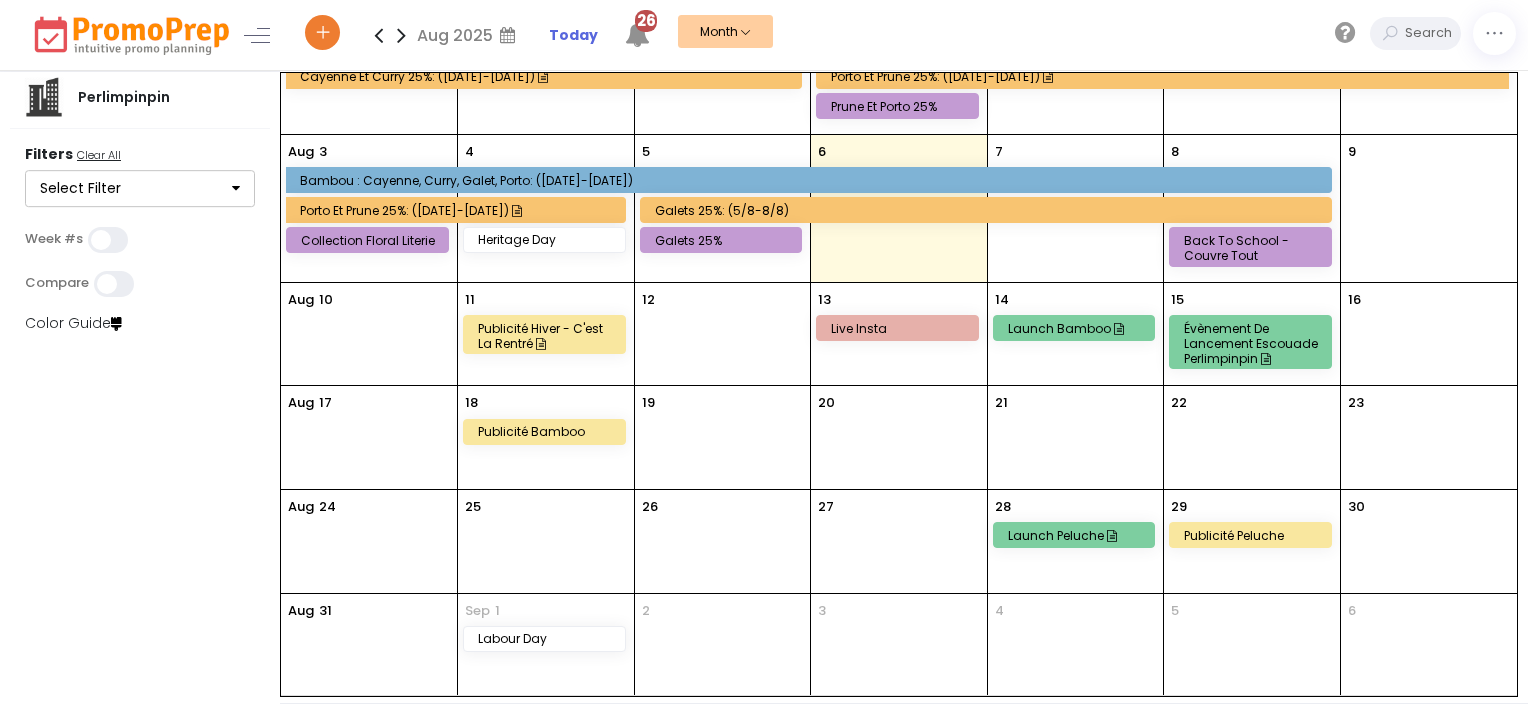click on "Live insta" at bounding box center [900, 328] 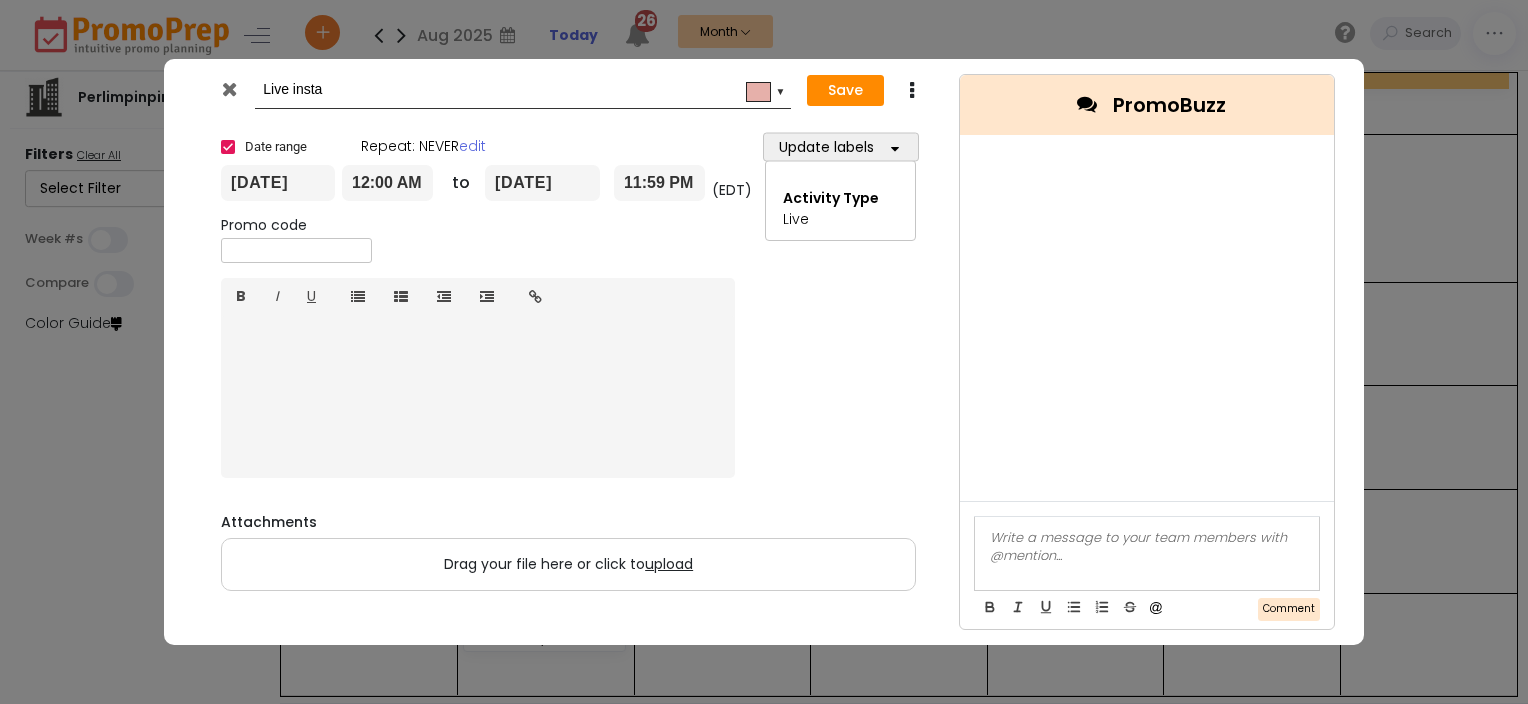 click at bounding box center [229, 89] 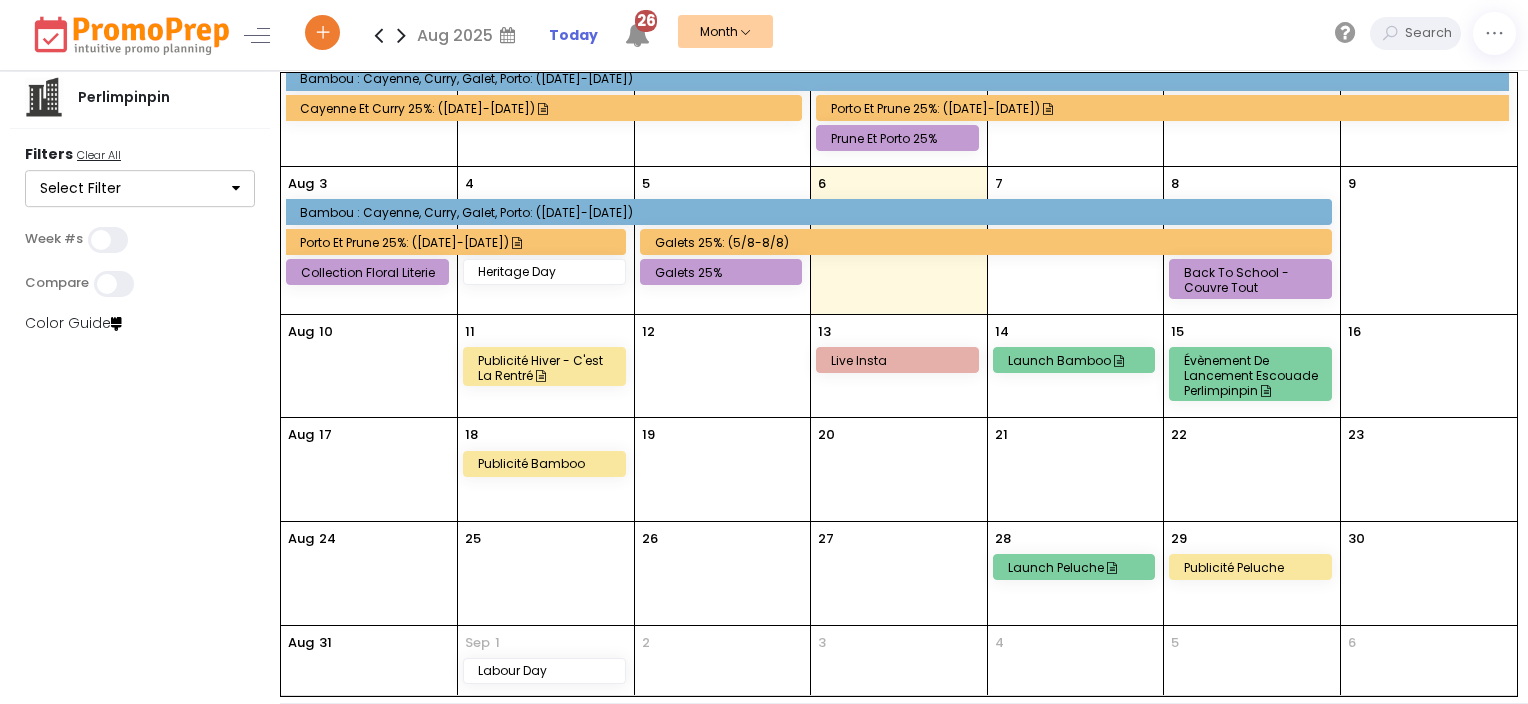 scroll, scrollTop: 54, scrollLeft: 0, axis: vertical 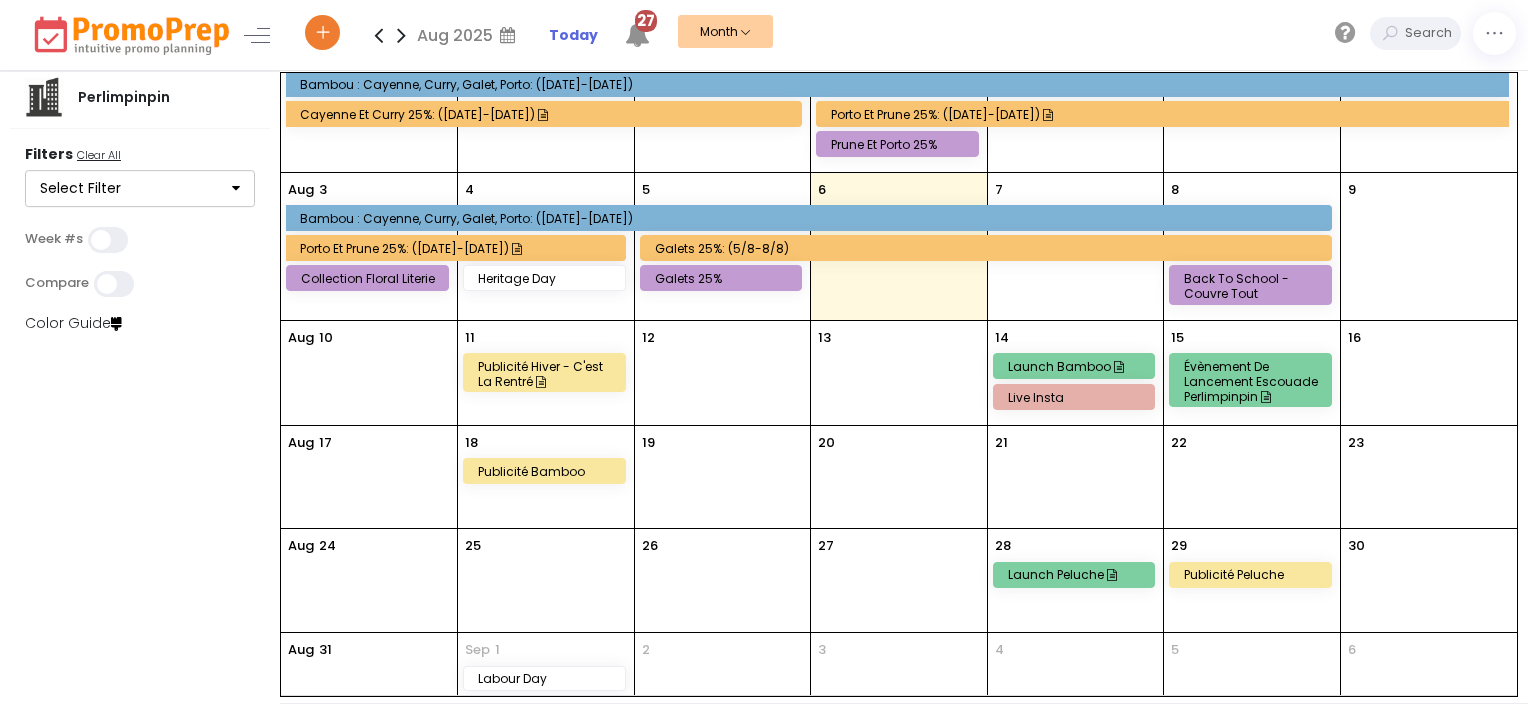 click on "Live insta" at bounding box center [1074, 397] 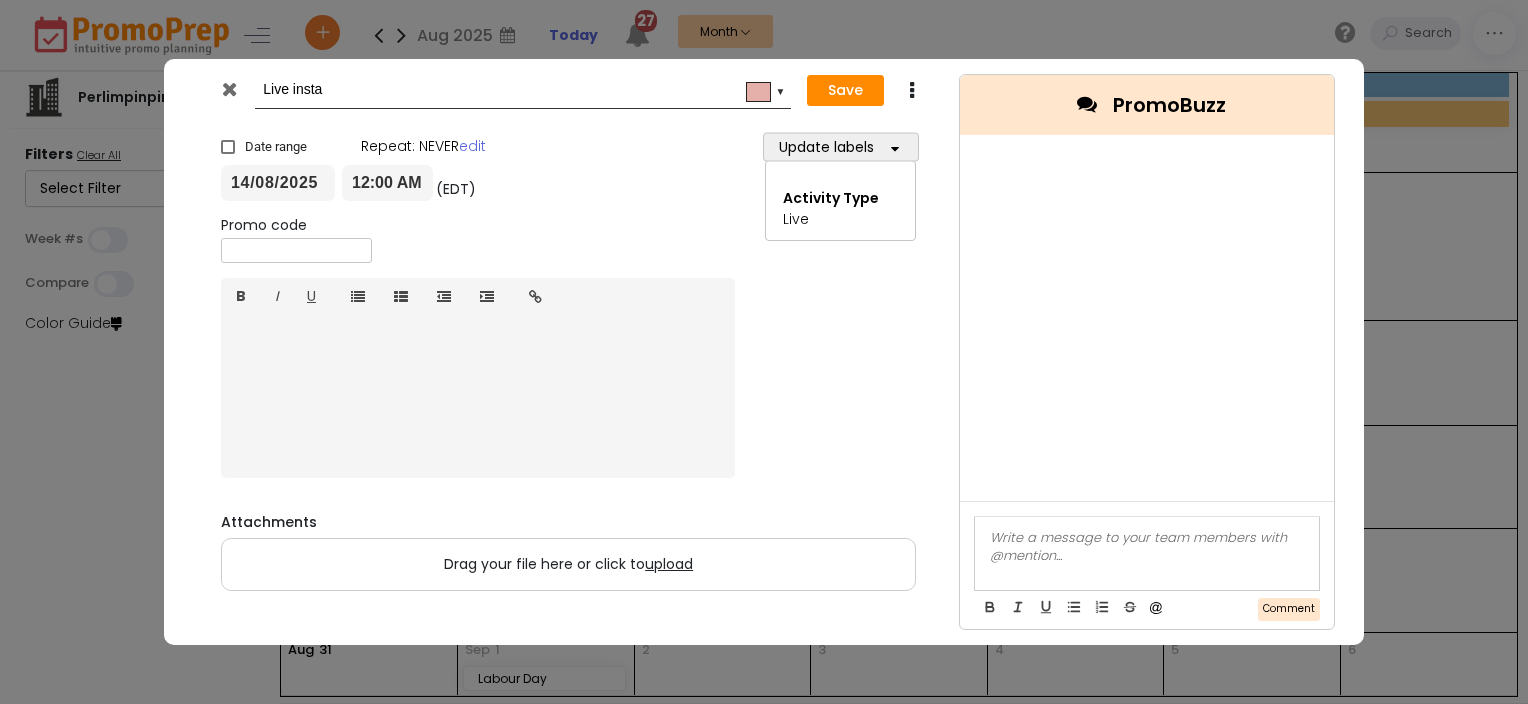 click on "12:00 AM" at bounding box center (387, 183) 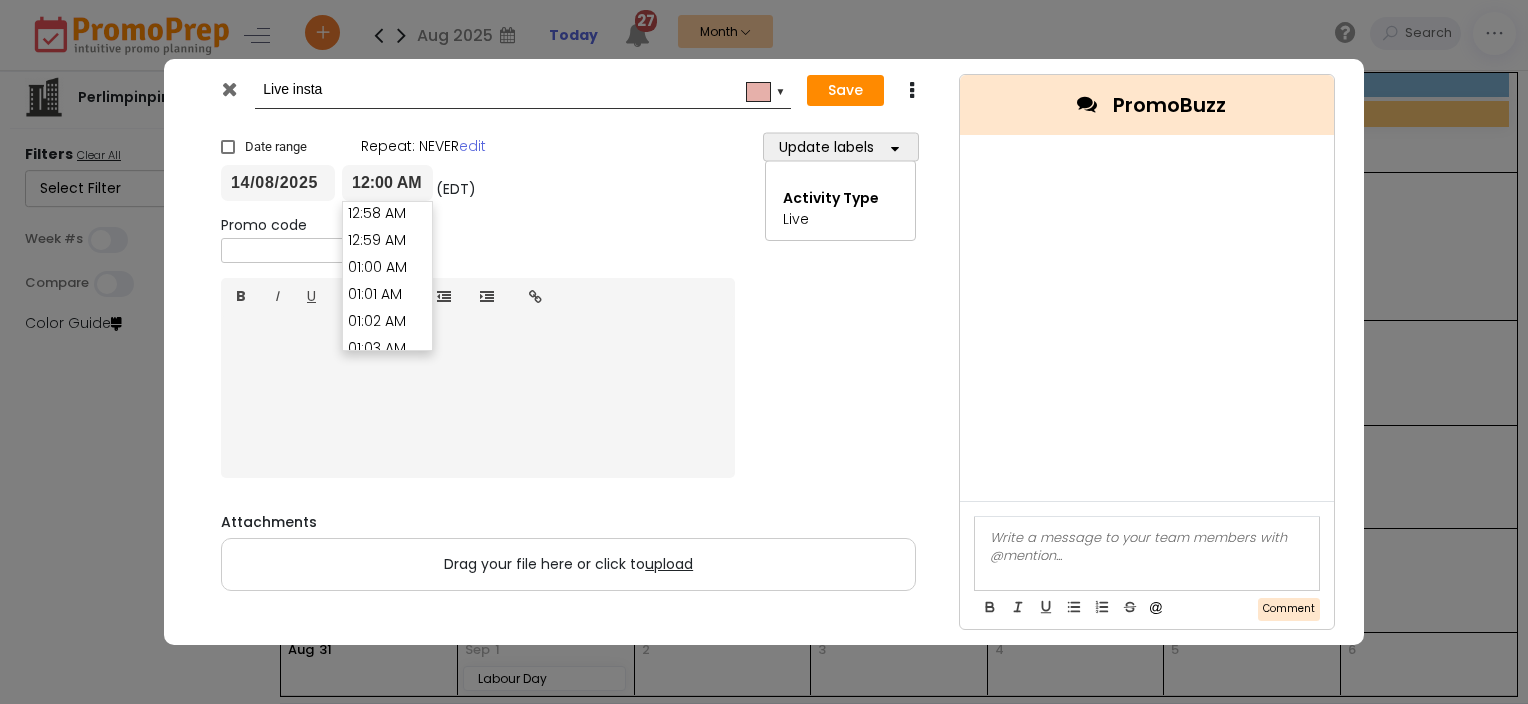 scroll, scrollTop: 1572, scrollLeft: 0, axis: vertical 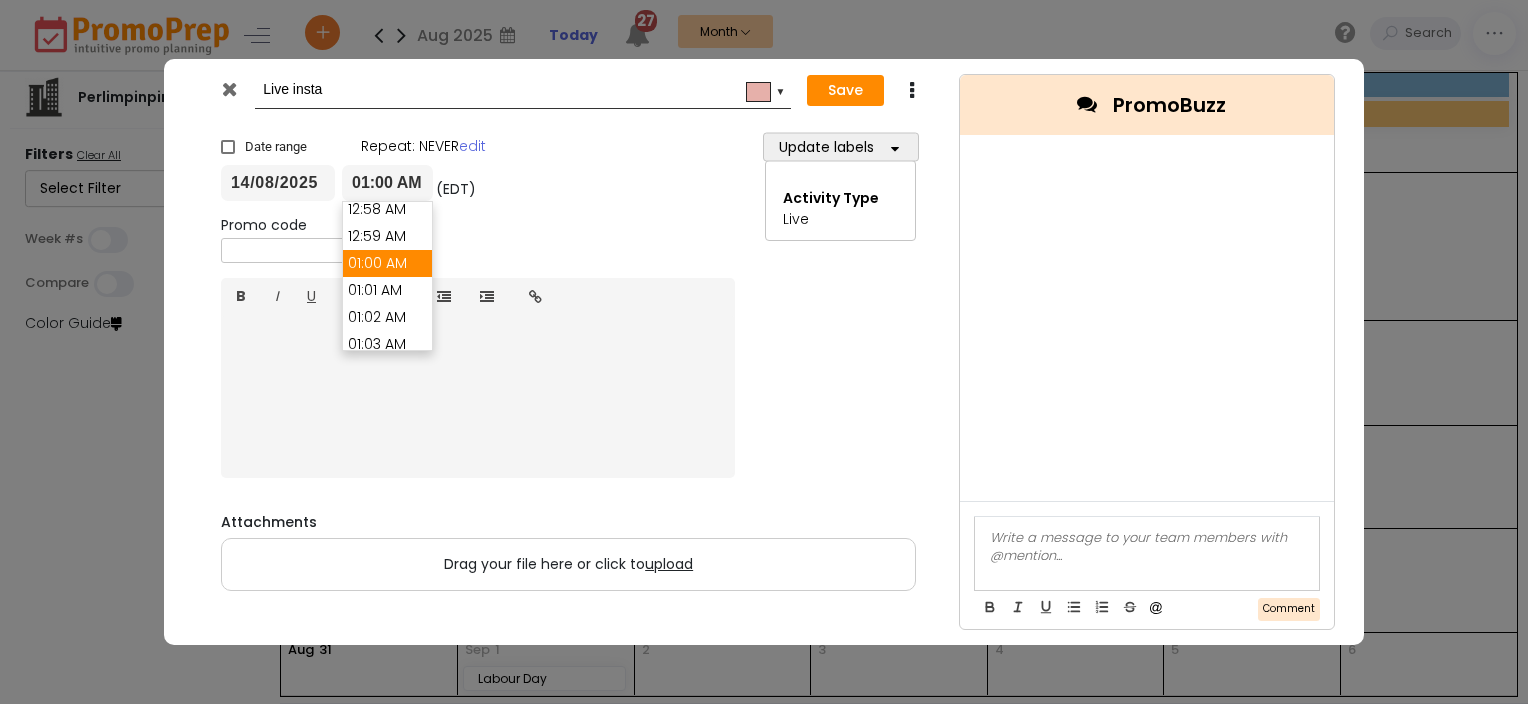 click on "01:00 AM" at bounding box center [387, 263] 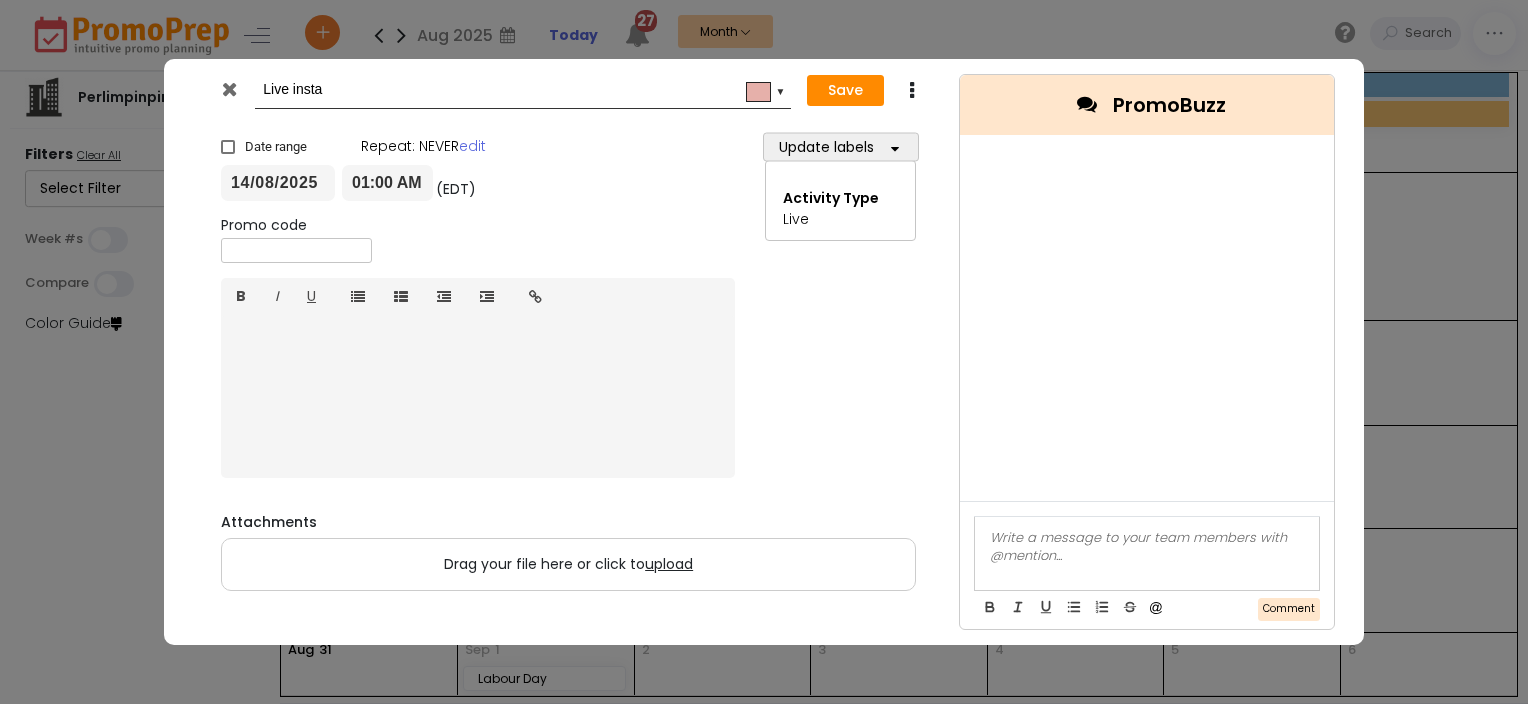 click on "01:00 AM" at bounding box center [387, 183] 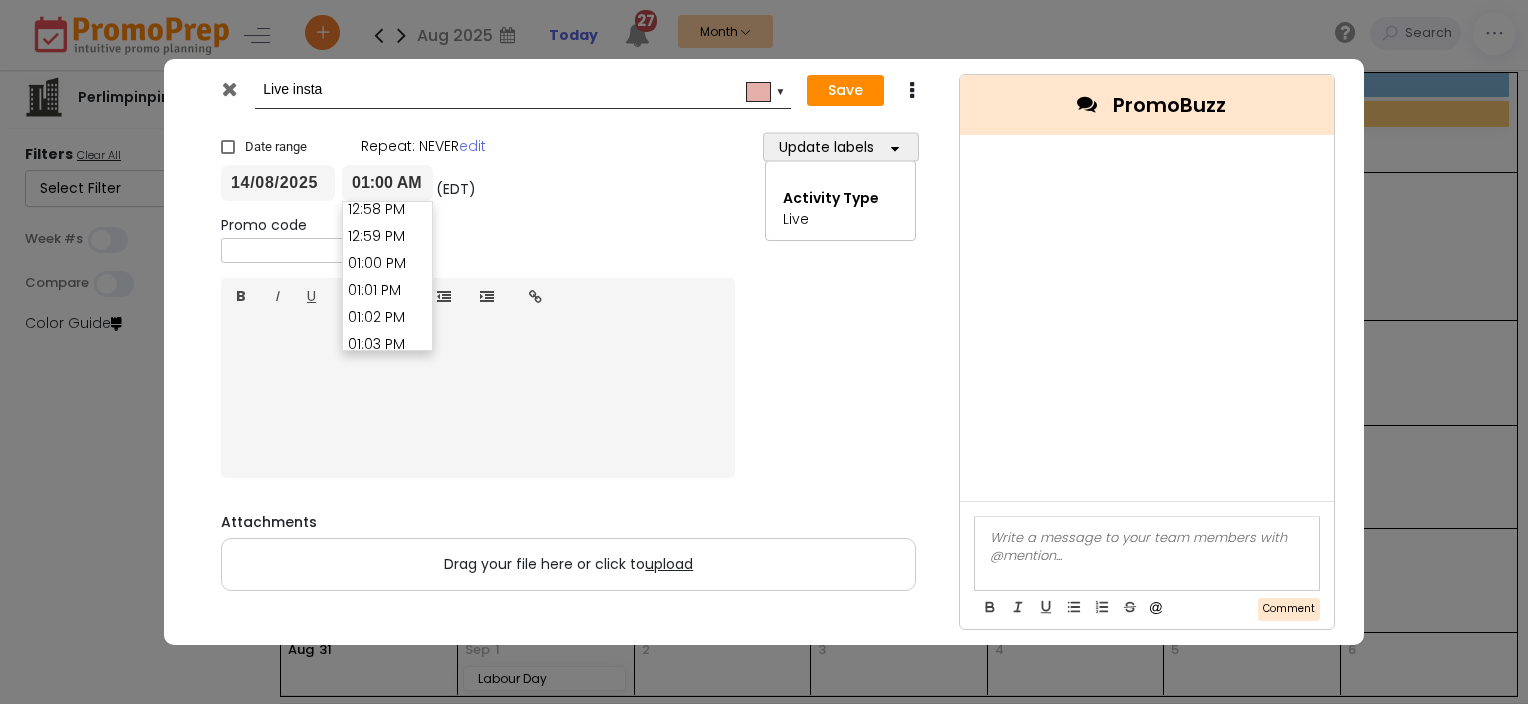 scroll, scrollTop: 21014, scrollLeft: 0, axis: vertical 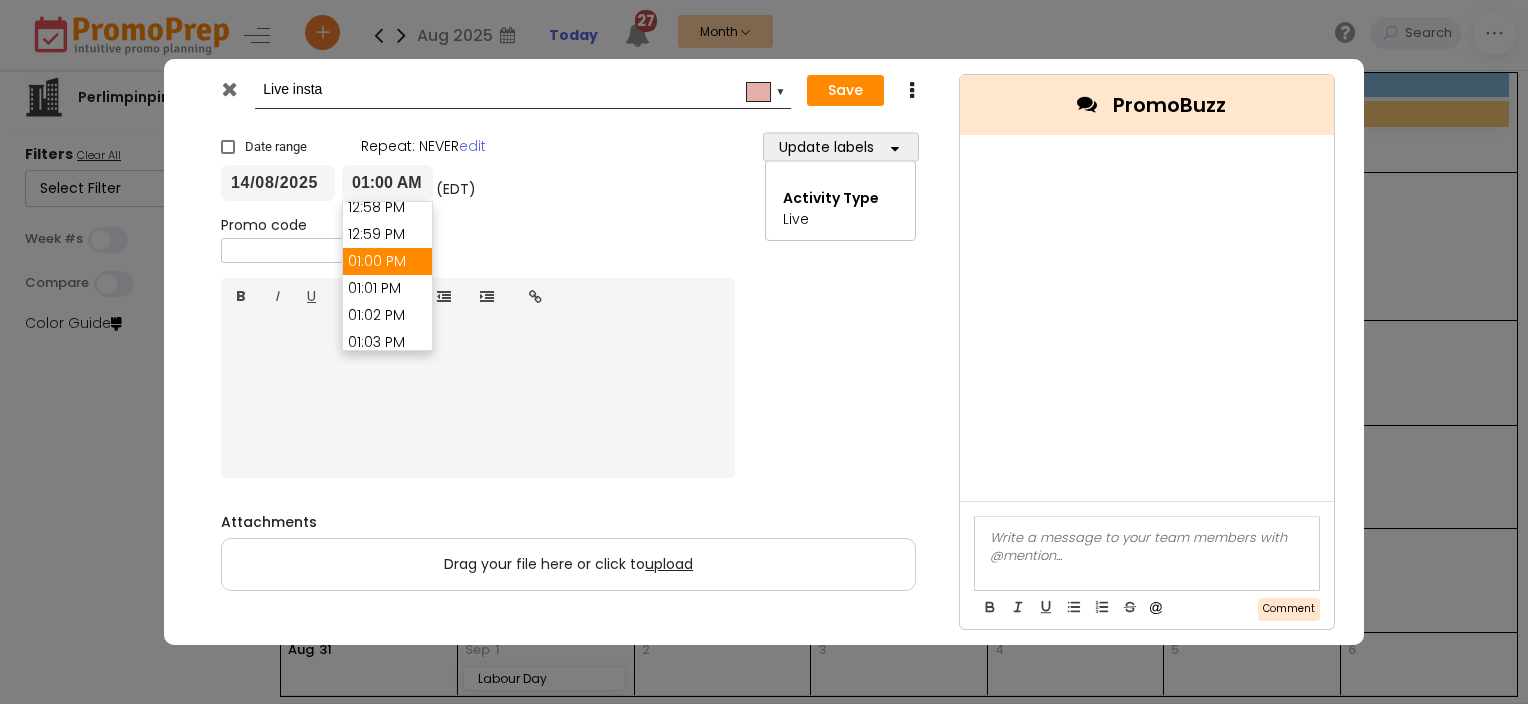 type on "01:00 PM" 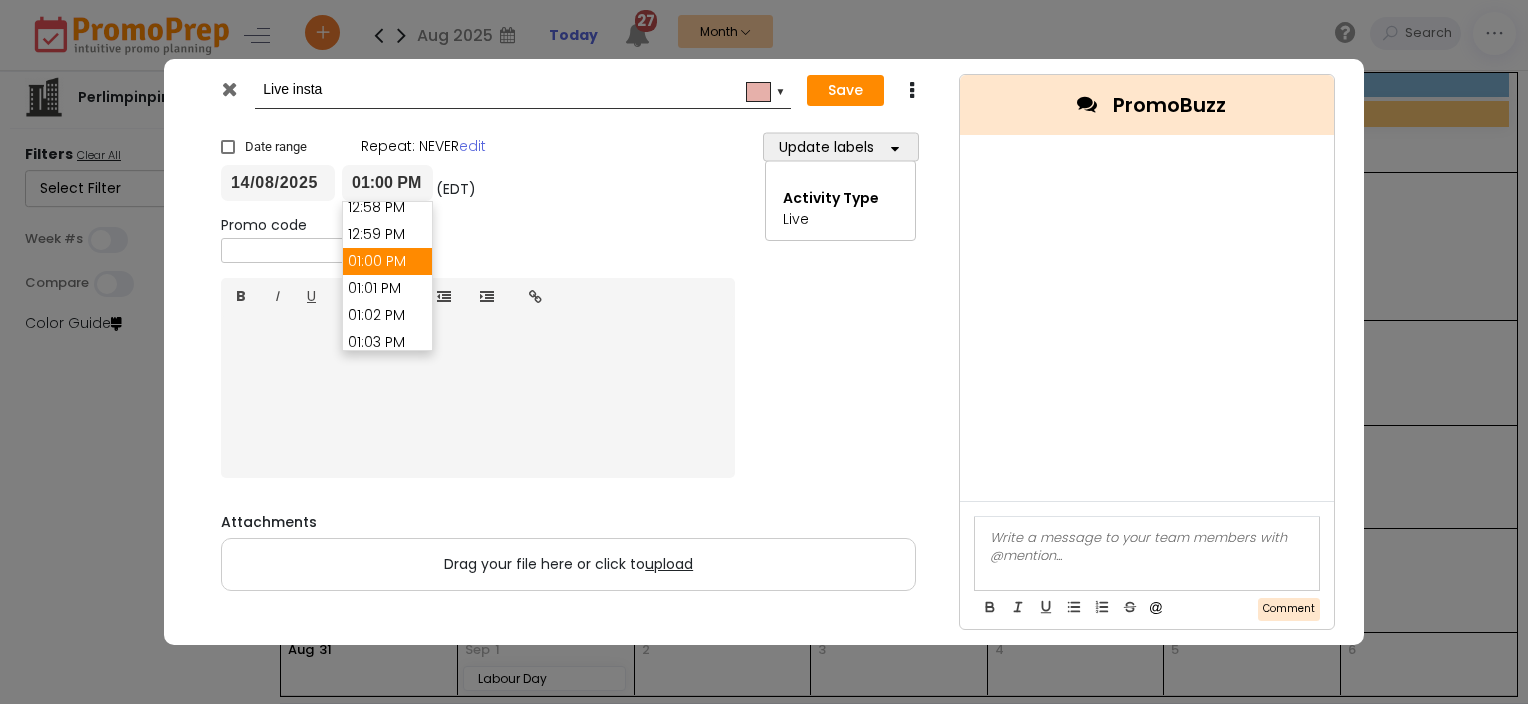 click on "01:00 PM" at bounding box center [387, 261] 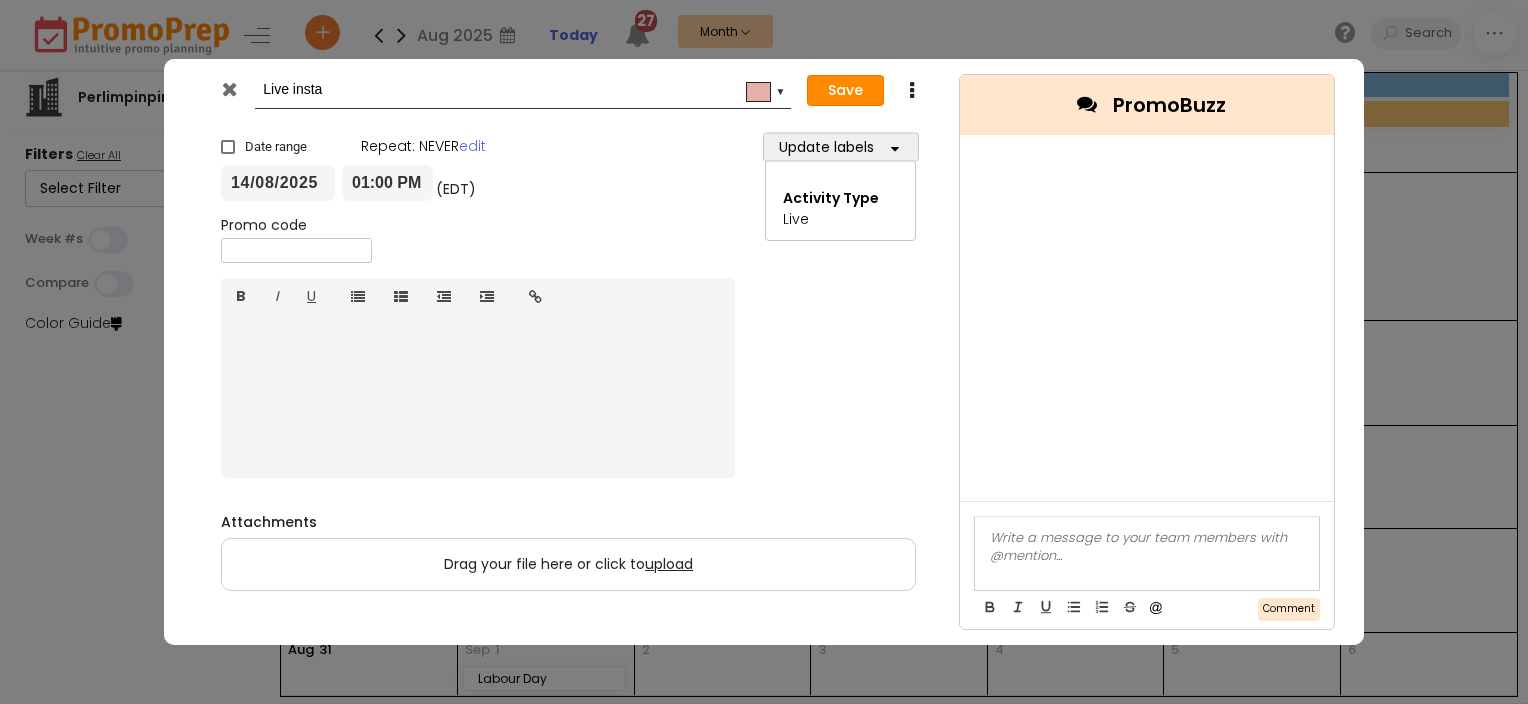 click on "Save" at bounding box center [845, 91] 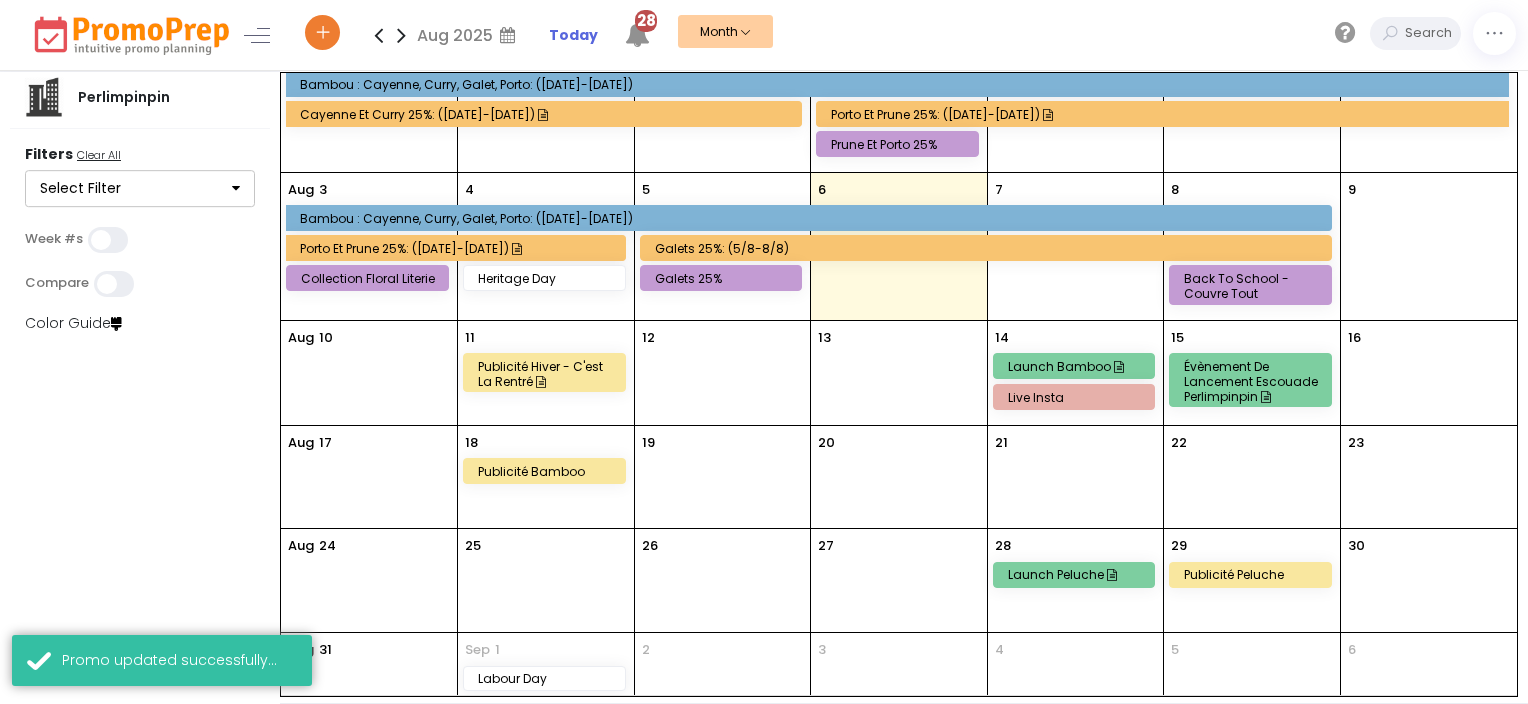 scroll, scrollTop: 92, scrollLeft: 0, axis: vertical 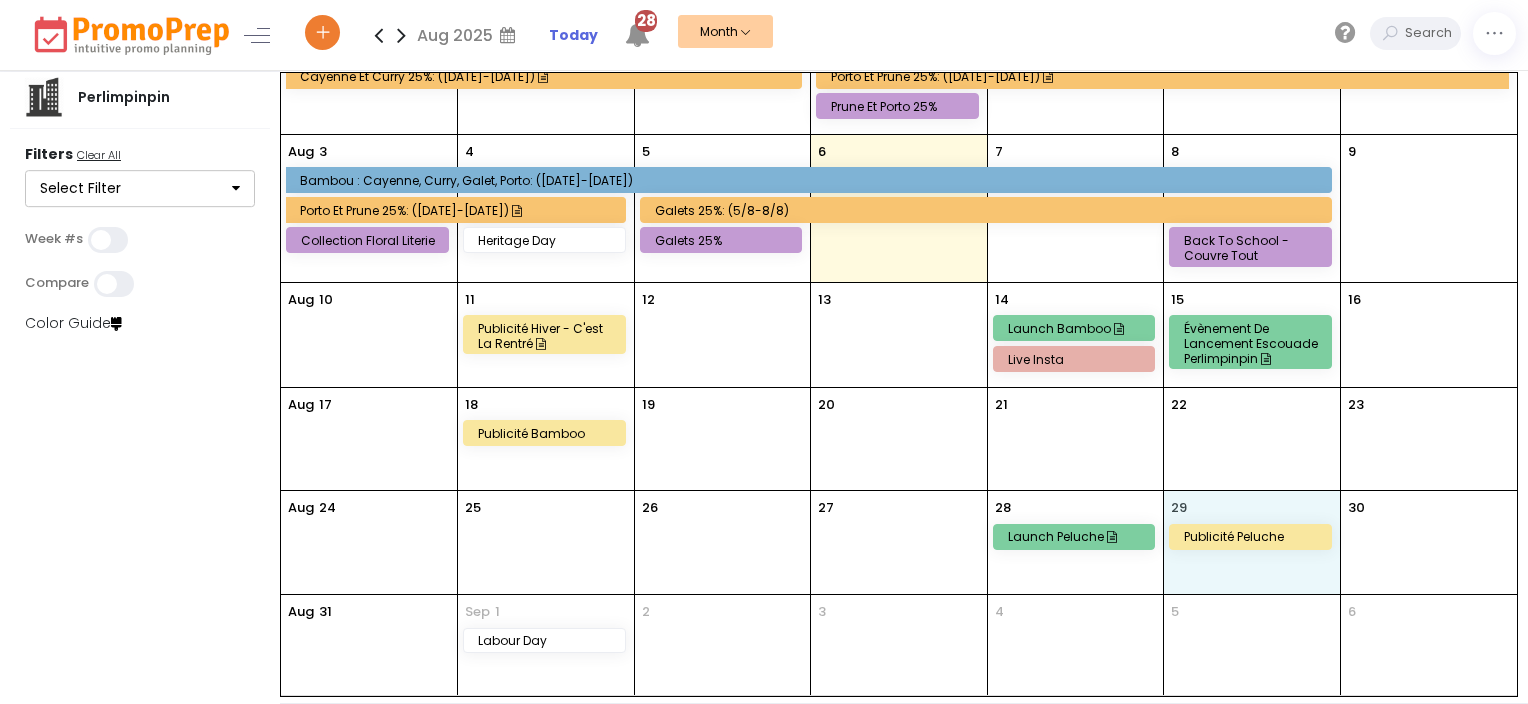 click on "29 Publicité Peluche" at bounding box center [1252, 542] 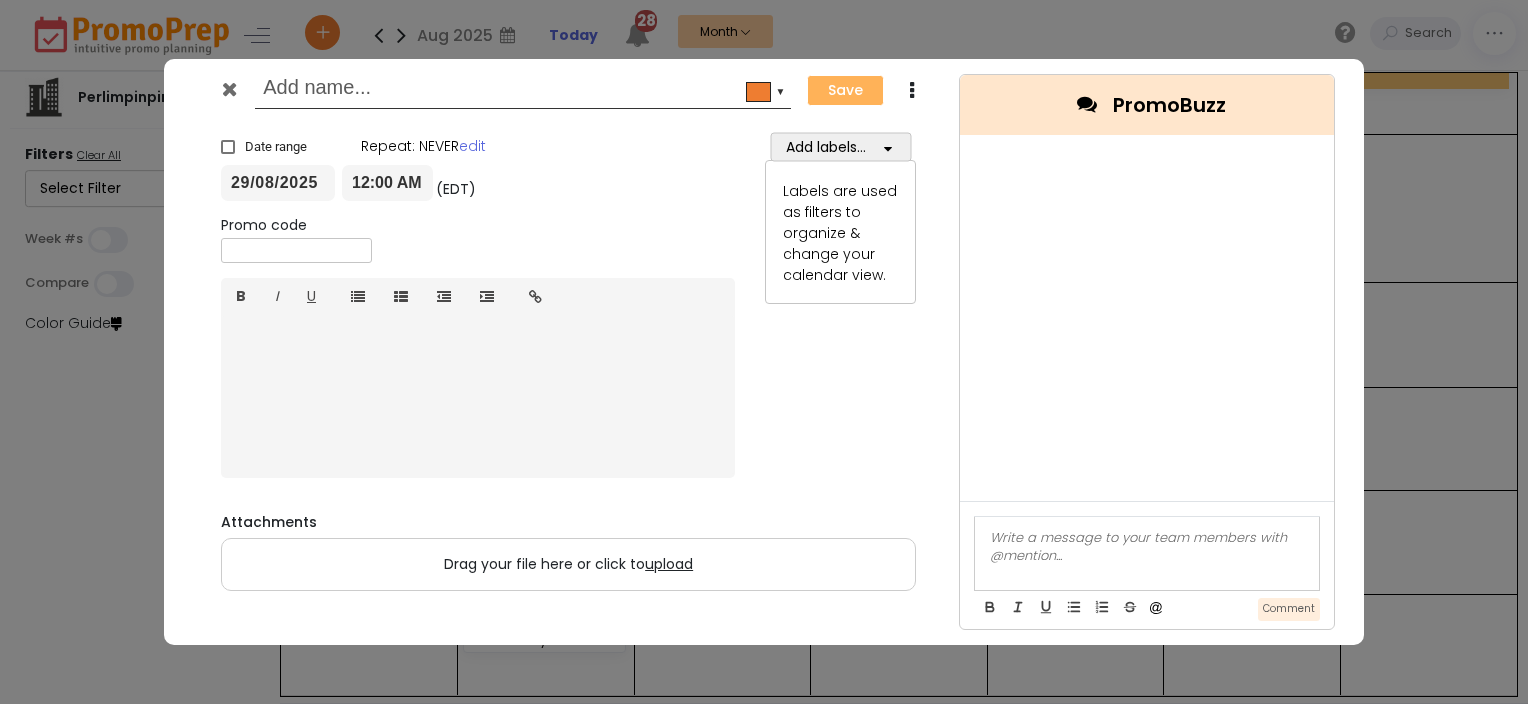 click at bounding box center (519, 90) 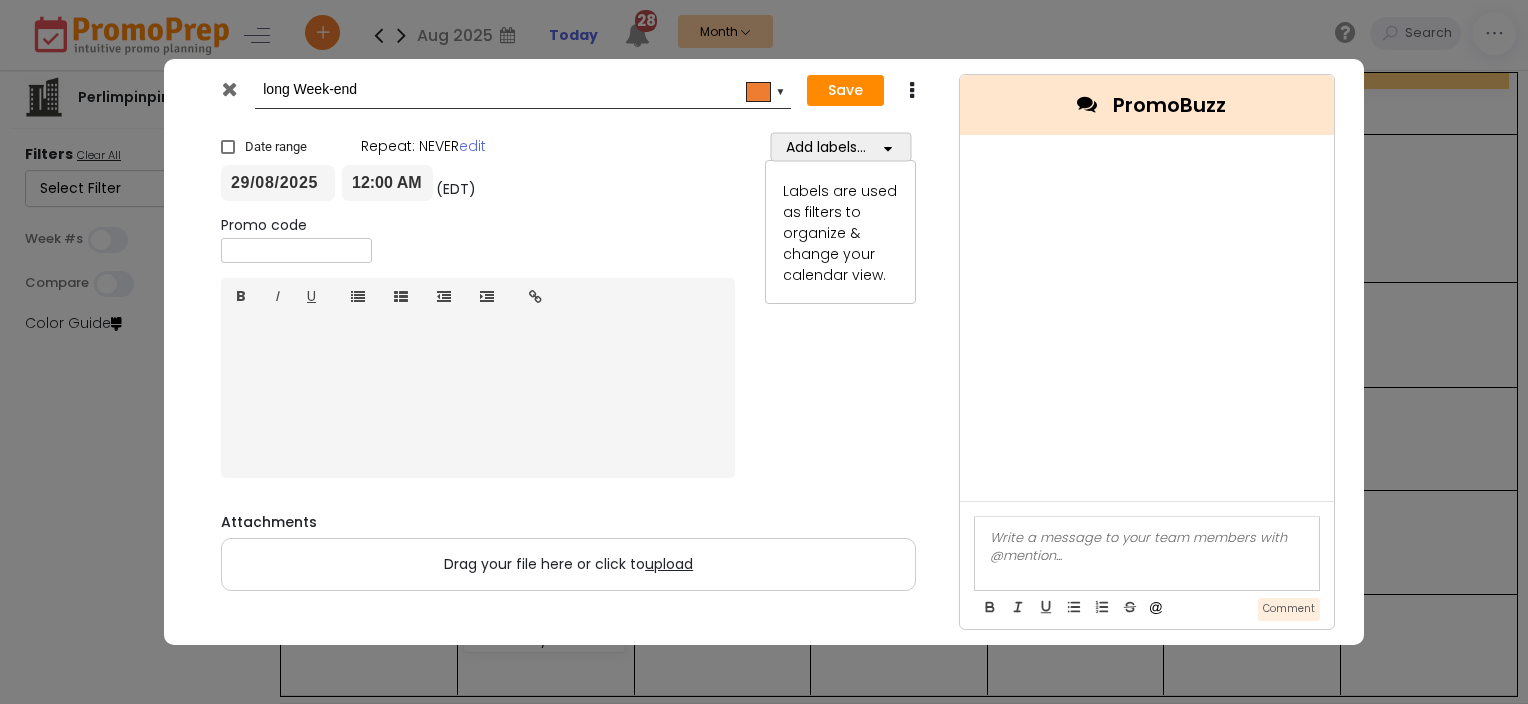 drag, startPoint x: 407, startPoint y: 87, endPoint x: 264, endPoint y: 92, distance: 143.08739 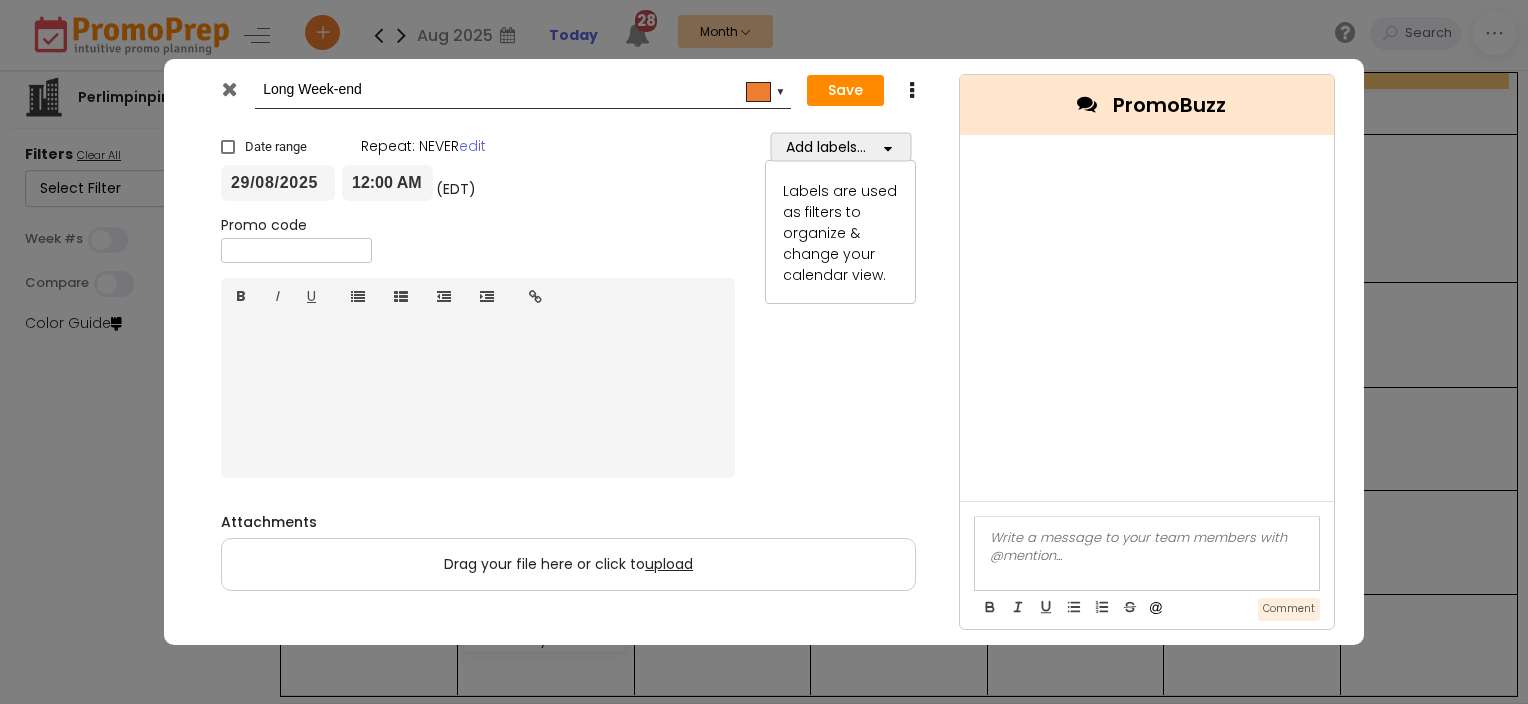 click on "Long Week-end" at bounding box center (519, 90) 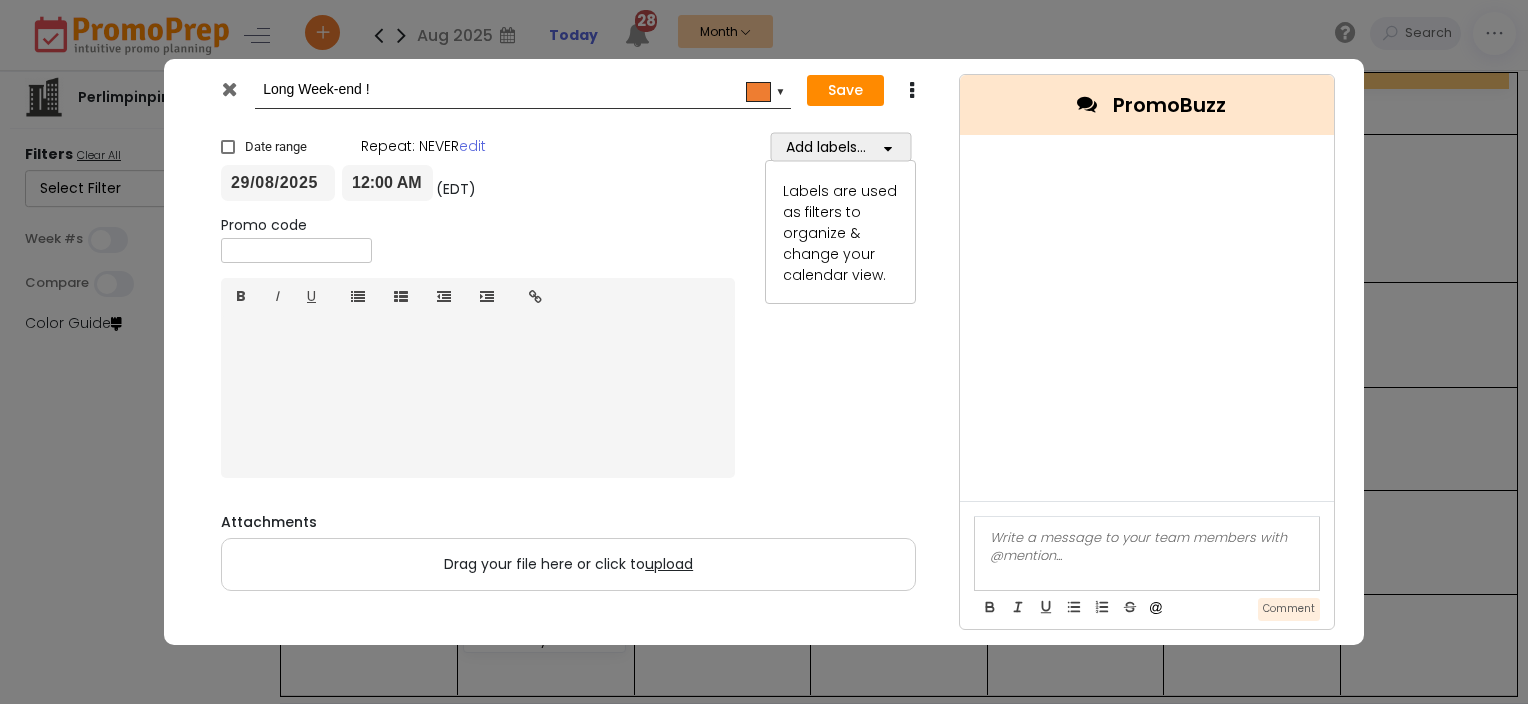 type on "Long Week-end !" 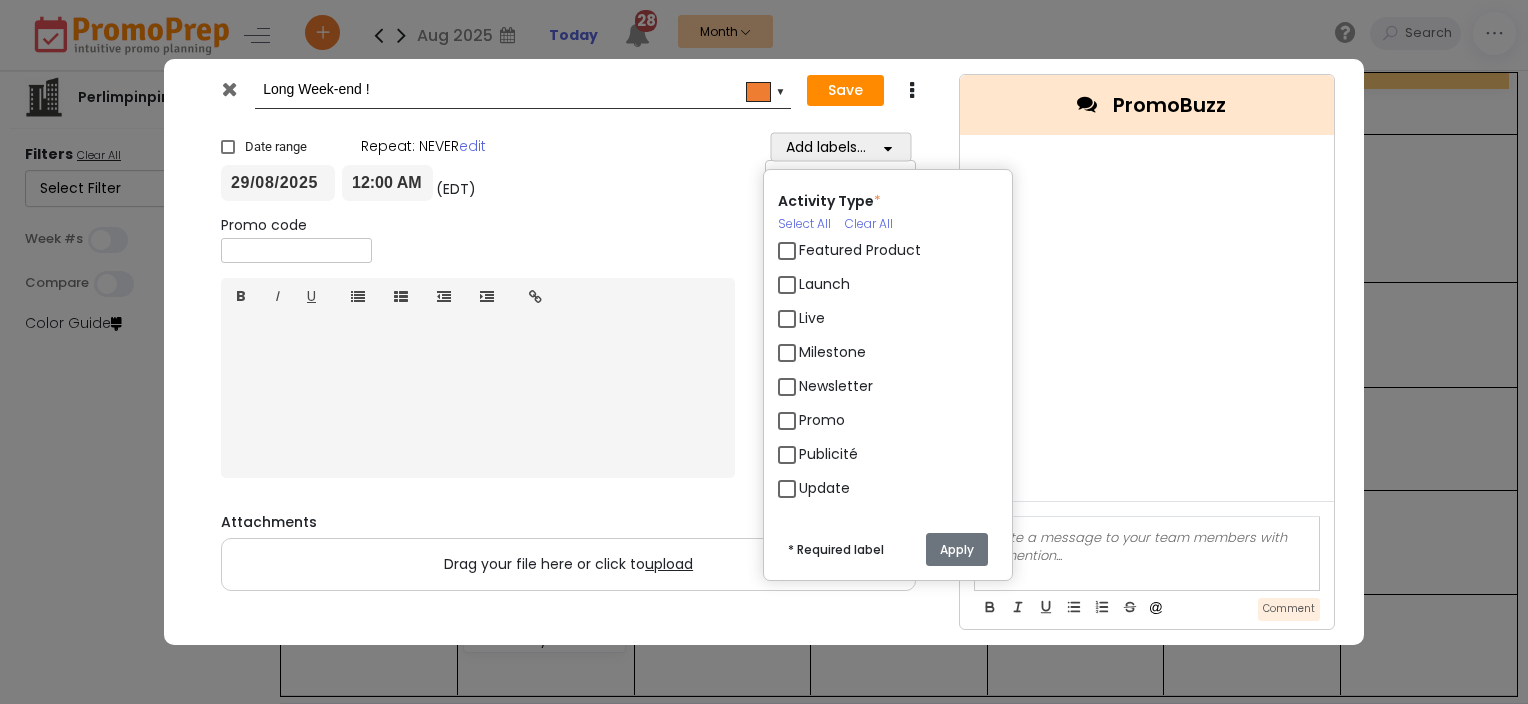 click on "Publicité" at bounding box center (828, 454) 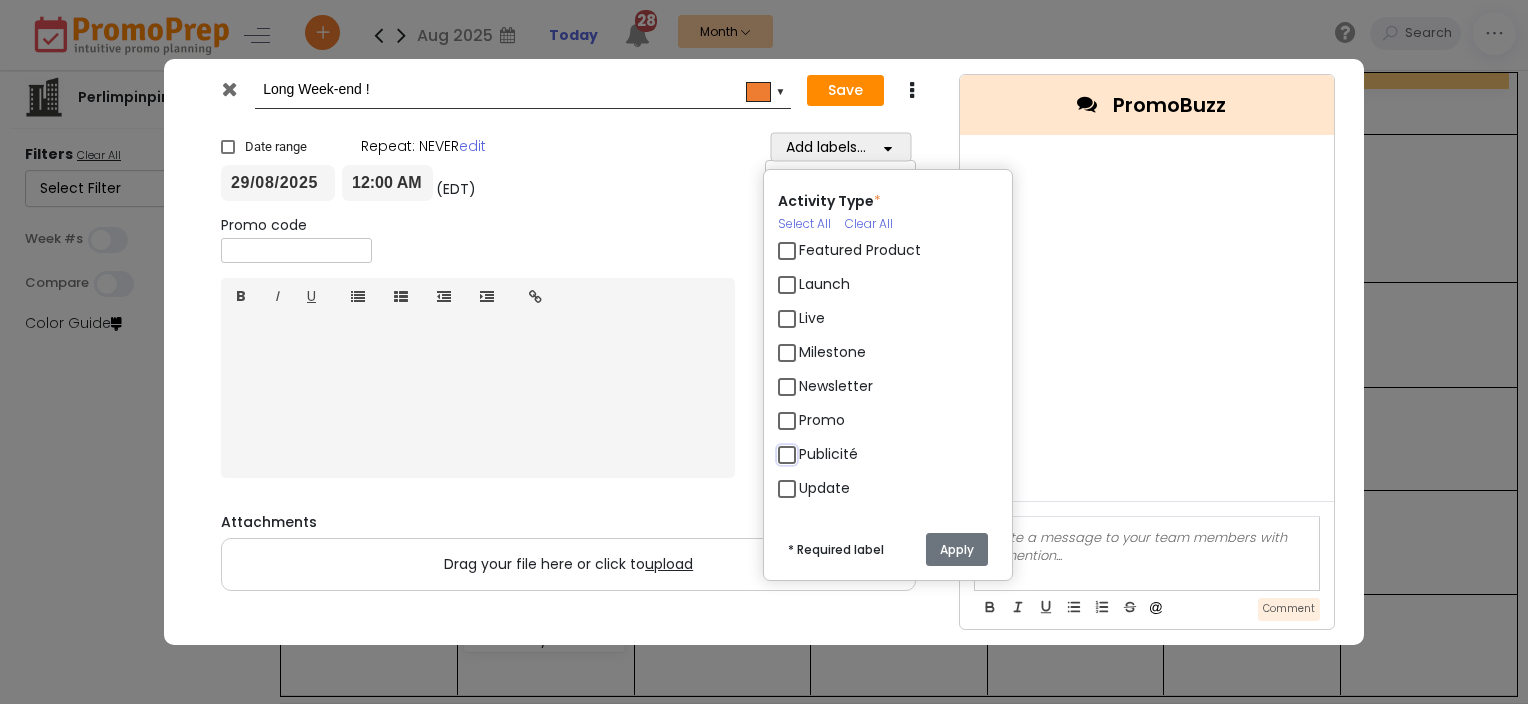 click on "Publicité" at bounding box center [805, 446] 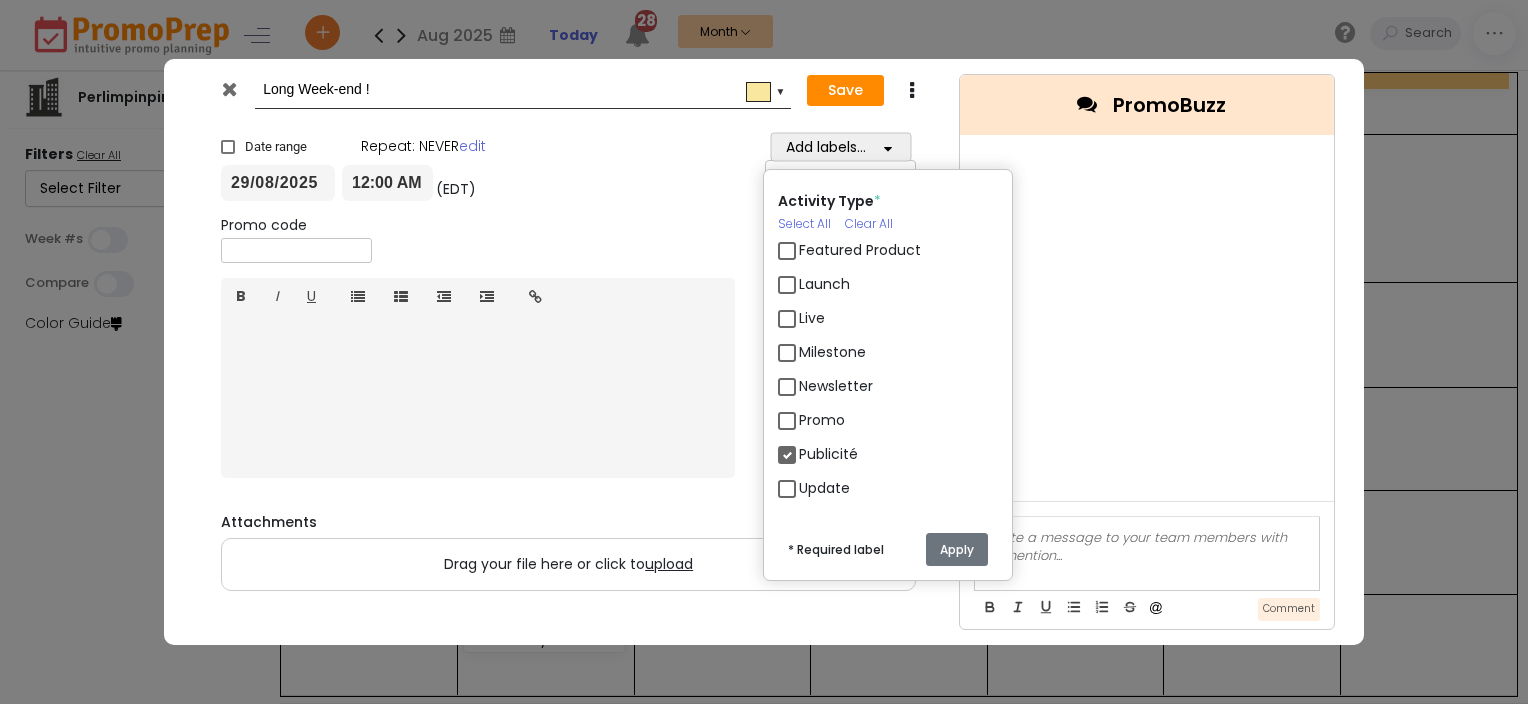 click on "Apply" at bounding box center (957, 549) 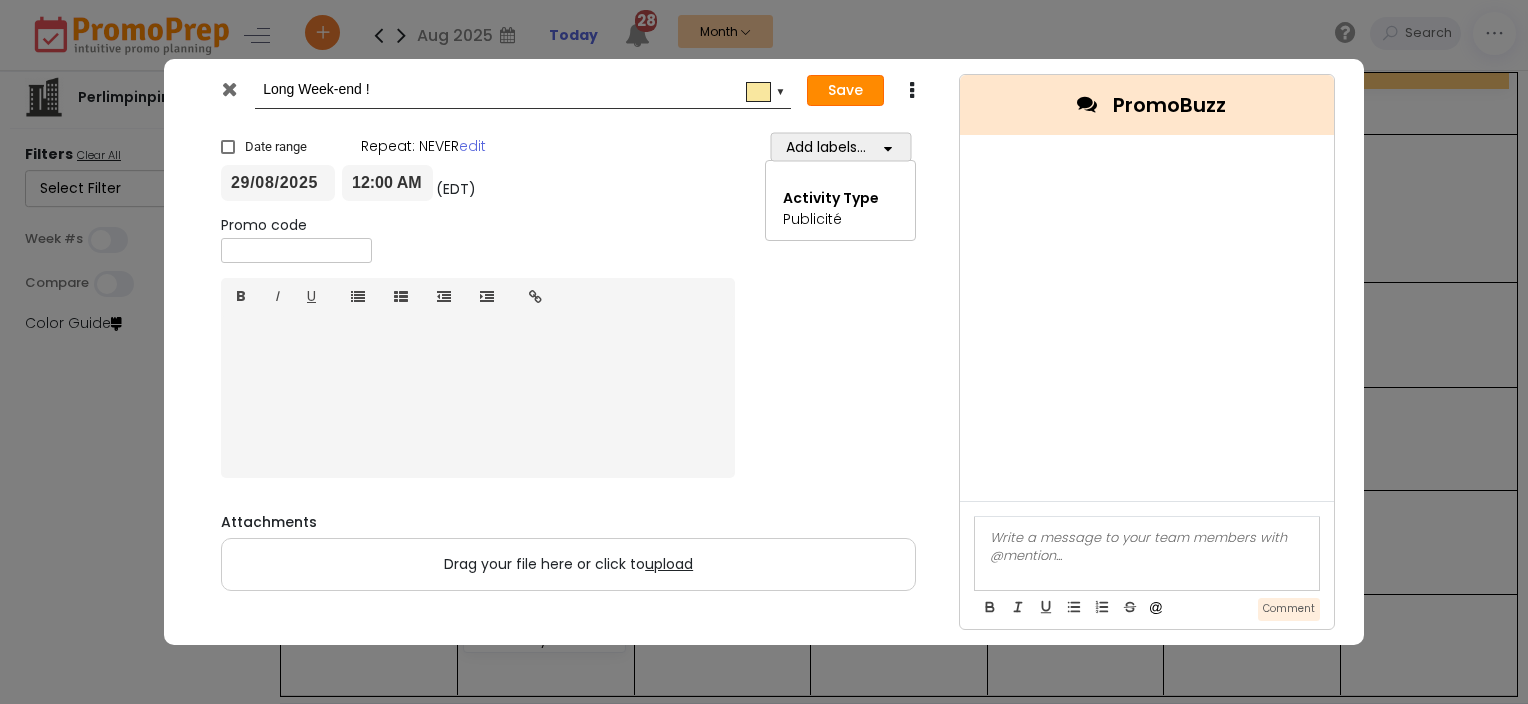 click on "Save" at bounding box center [845, 91] 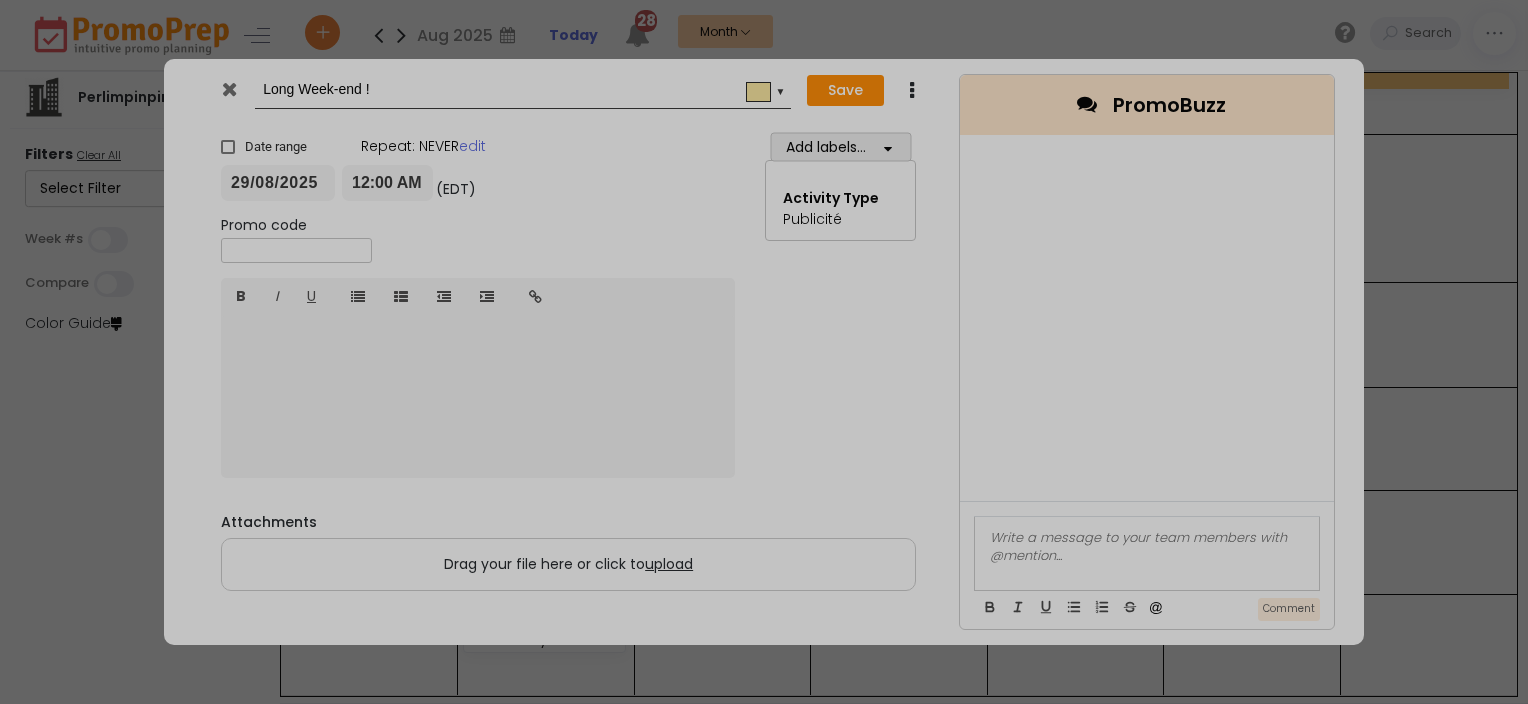 checkbox on "true" 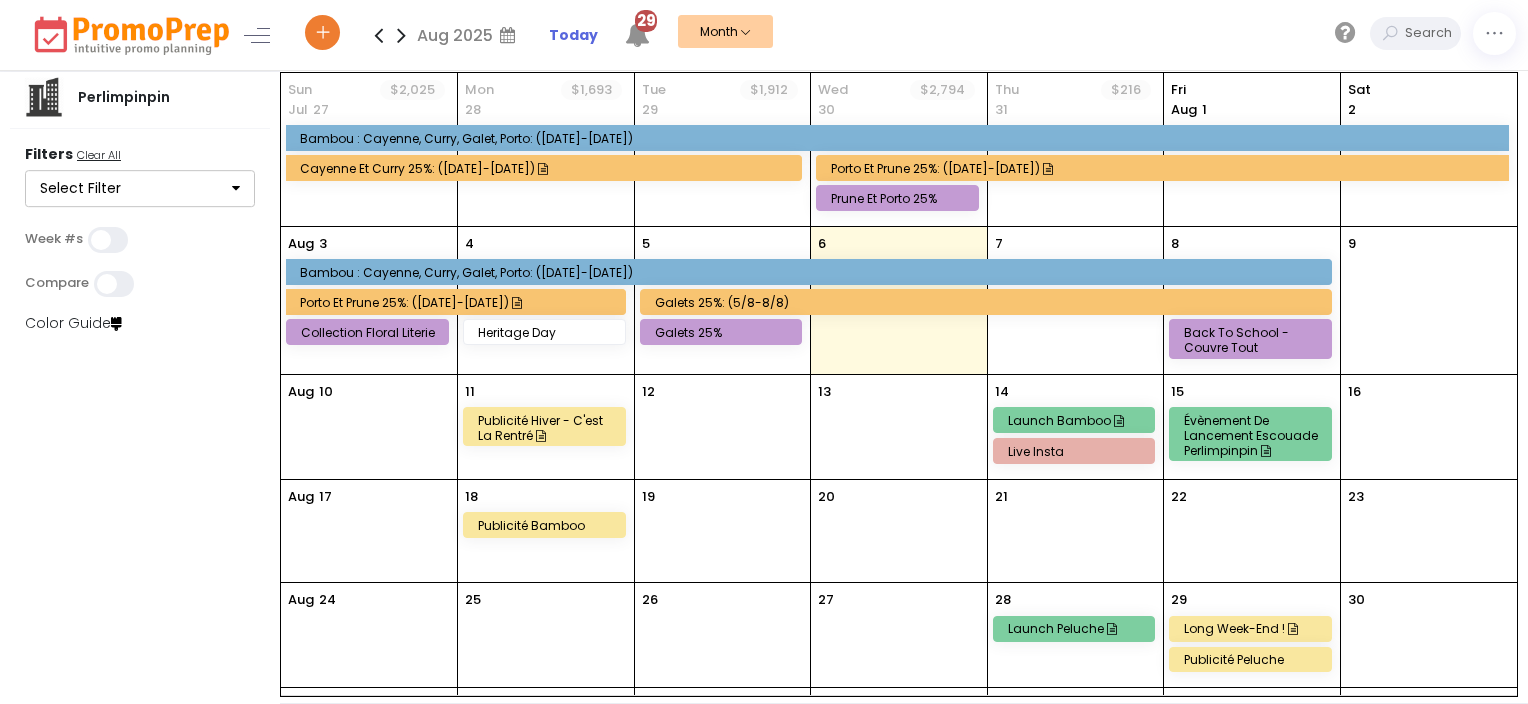 scroll, scrollTop: 93, scrollLeft: 0, axis: vertical 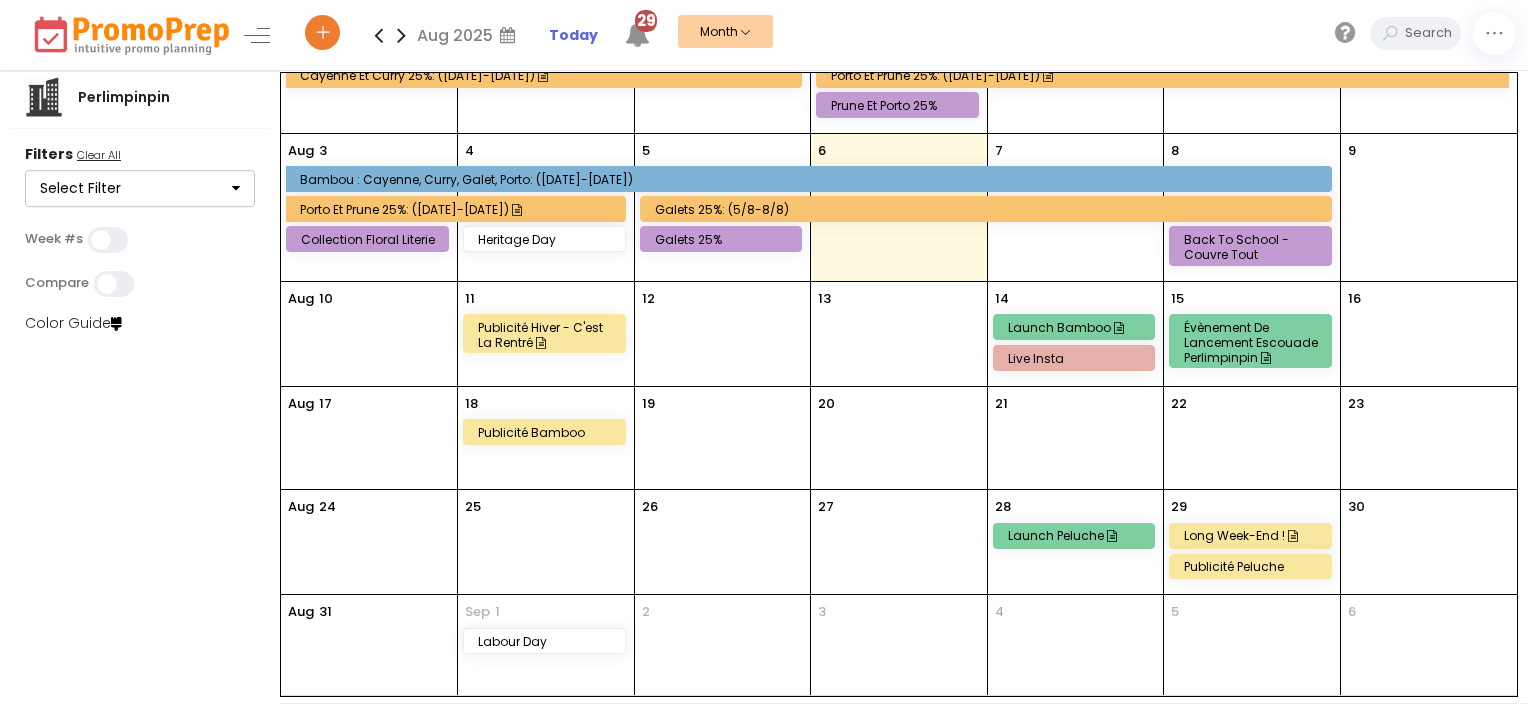 click at bounding box center [637, 34] 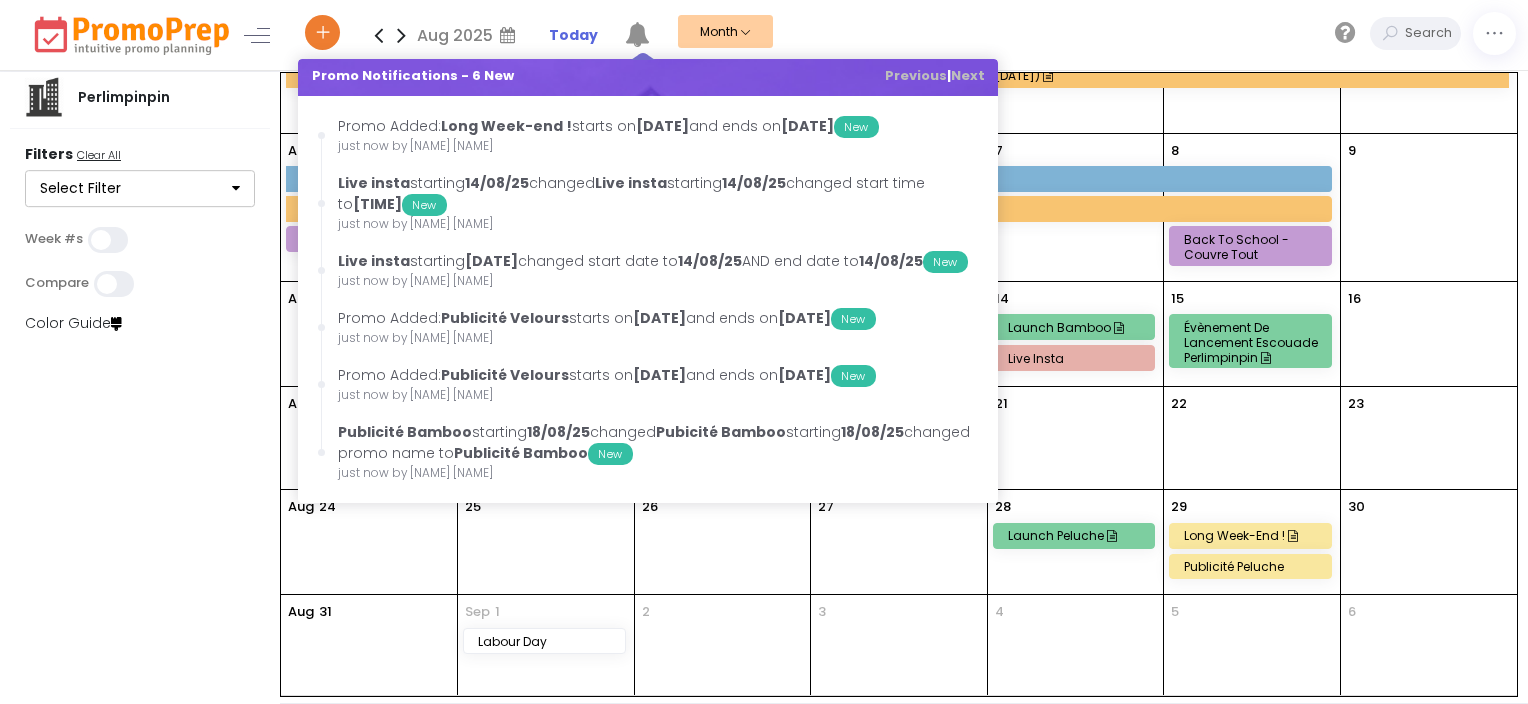 click on "Aug [YEAR] August [YEAR] Su Mo Tu We Th Fr Sa 27 28 29 30 31 1 2 3 4 5 6 7 8 9 10 11 12 13 14 15 16 17 18 19 20 21 22 23 24 25 26 27 28 29 30 31 1 2 3 4 5 6 Today Clear [YEAR] Jan Feb Mar Apr May Jun Jul Aug Sep Oct Nov Dec Today Clear [YEAR]-[YEAR] [YEAR] [YEAR] [YEAR] [YEAR] [YEAR] [YEAR] [YEAR] [YEAR] [YEAR] [YEAR] Today Clear [YEAR]-[YEAR] [YEAR] [YEAR] [YEAR] [YEAR] [YEAR] [YEAR] [YEAR] [YEAR] [YEAR] [YEAR] Today Clear Today  Promo Notifications - 6 New   Previous   &nbsp; | &nbsp;   Next  Promo Added:  Long Week-end !  starts on  [DATE]  and ends on  [DATE]  New   just now by [NAME]  Live insta  starting  [DATE]  changed   Live insta  starting  [DATE]  changed start time to  01:00 pm  New   just now by [NAME]  Live insta  starting  [DATE]  changed start date to  [DATE]  AND end date to  [DATE]  New   just now by [NAME]  Promo Added:  Publicité Velours  starts on  [DATE]  and ends on  [DATE]  New  Promo Added:   New" 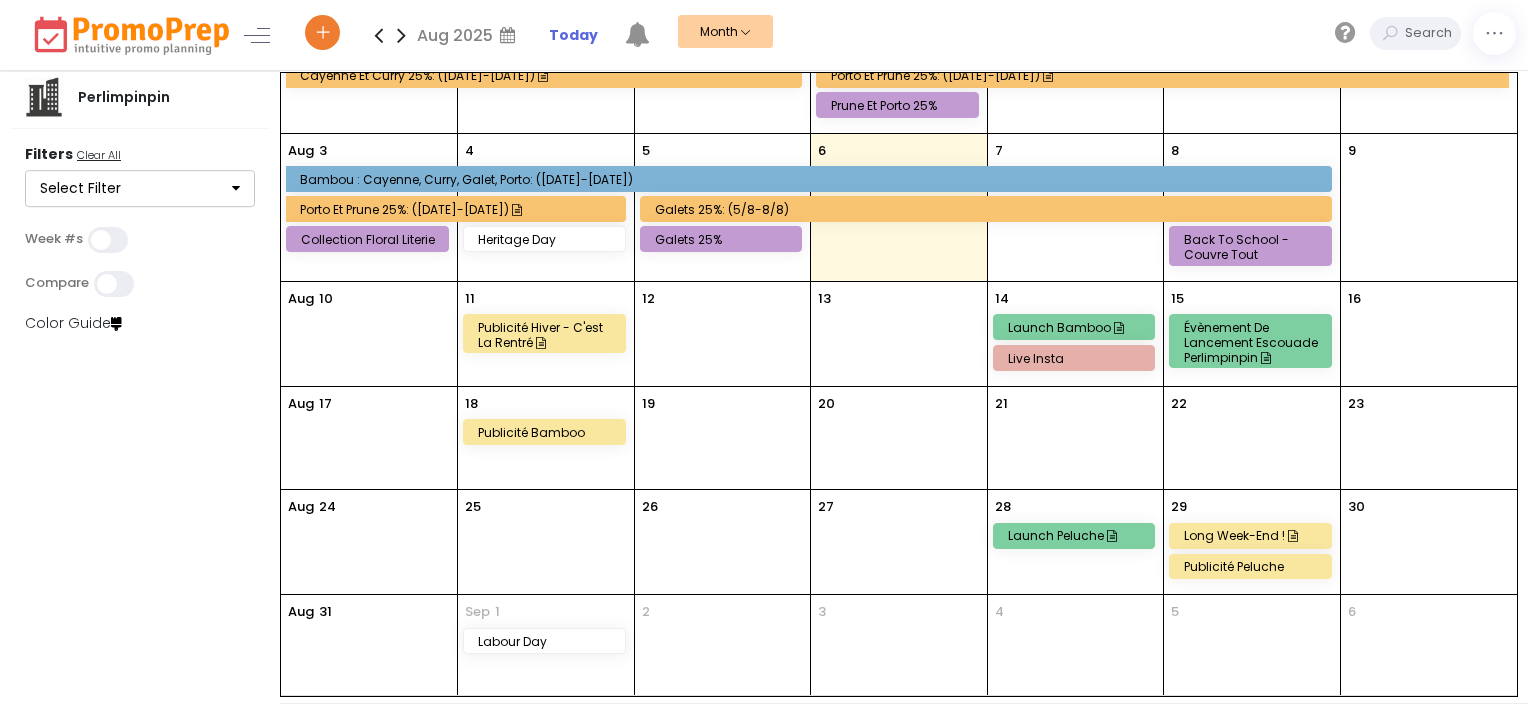 scroll, scrollTop: 0, scrollLeft: 0, axis: both 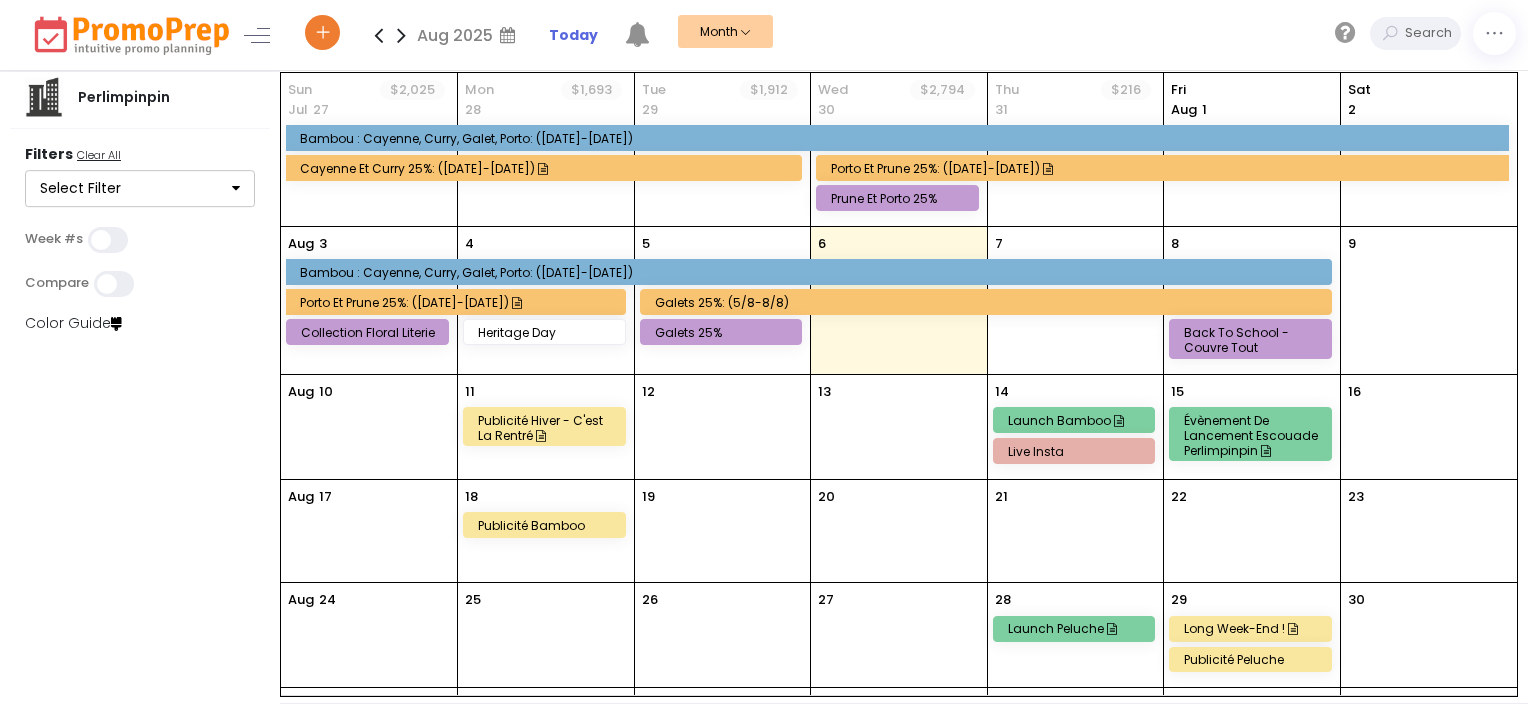 click at bounding box center [378, 35] 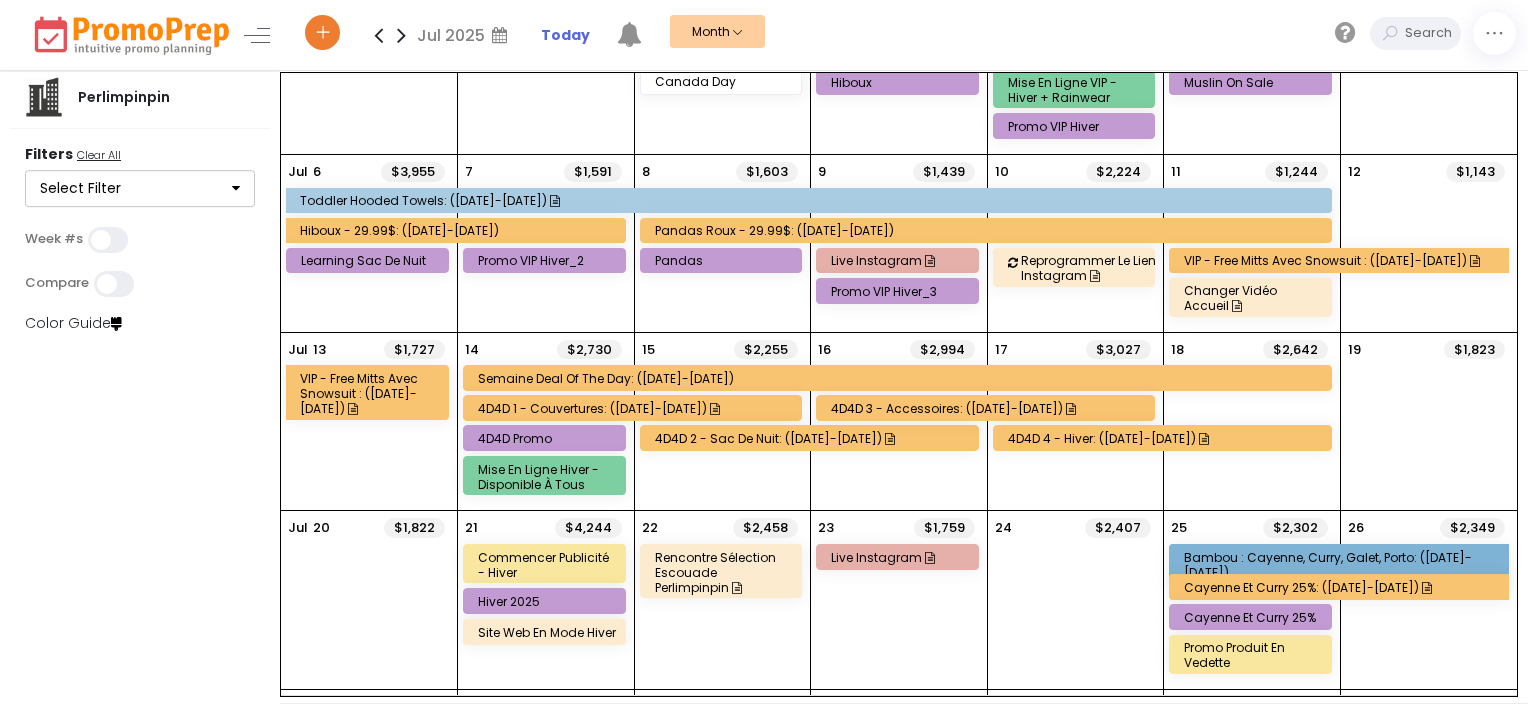 scroll, scrollTop: 240, scrollLeft: 0, axis: vertical 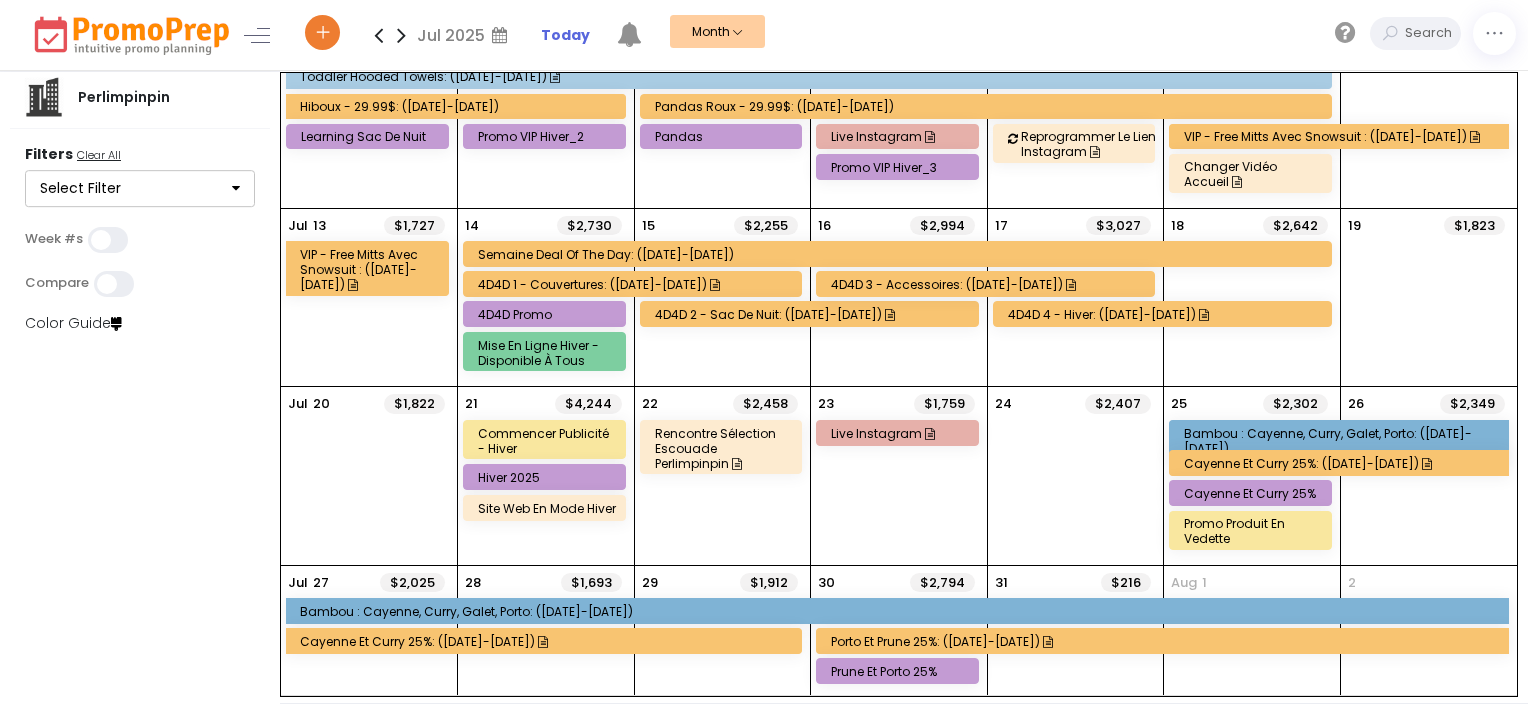click at bounding box center [401, 35] 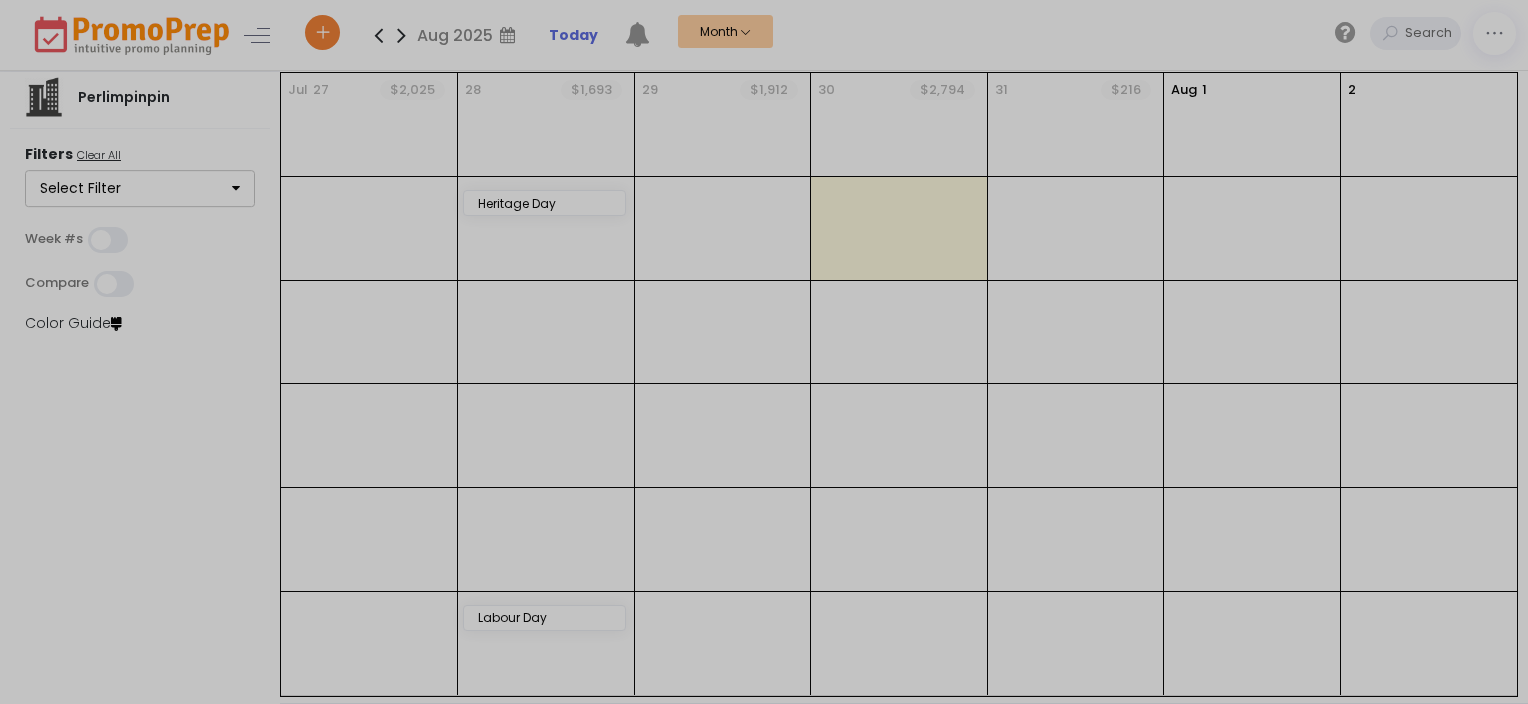 scroll, scrollTop: 0, scrollLeft: 0, axis: both 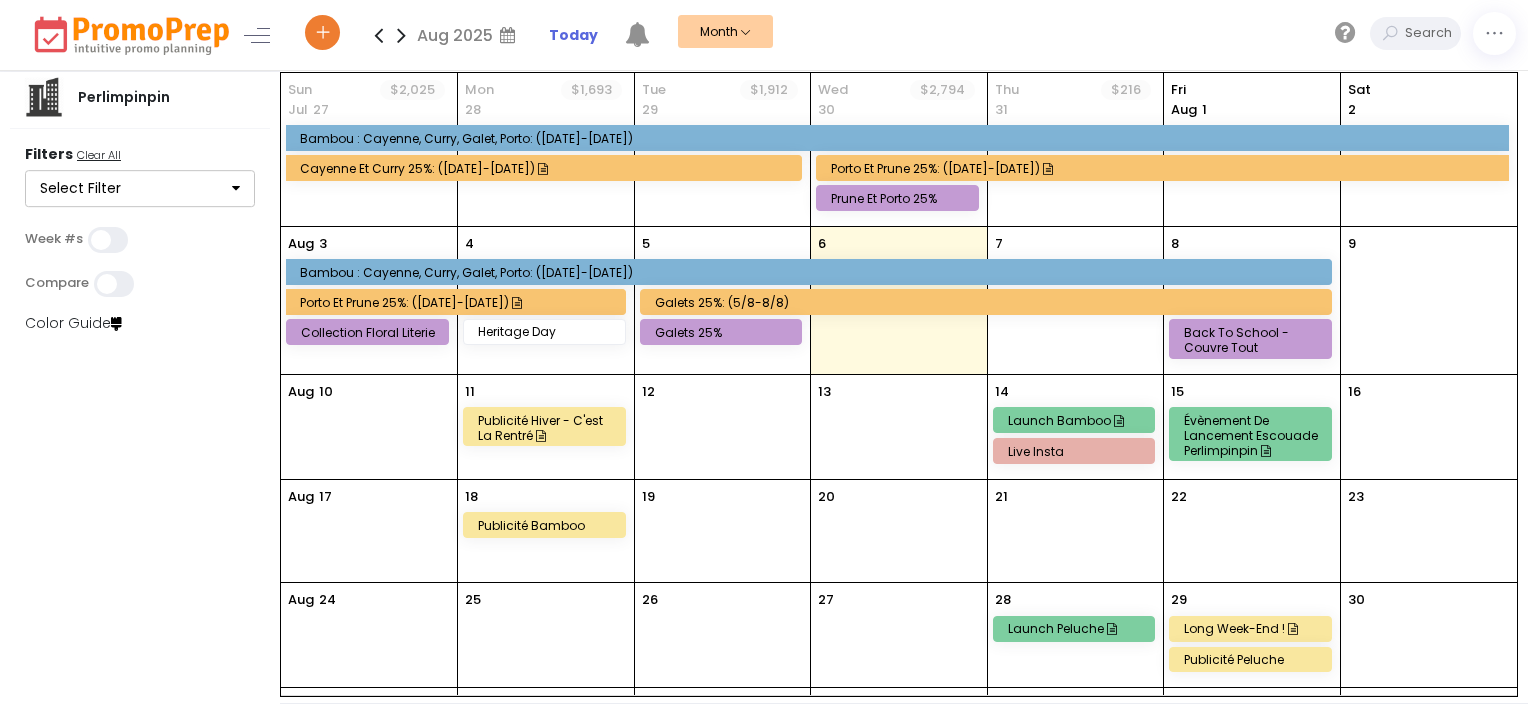 click on "6" at bounding box center (899, 300) 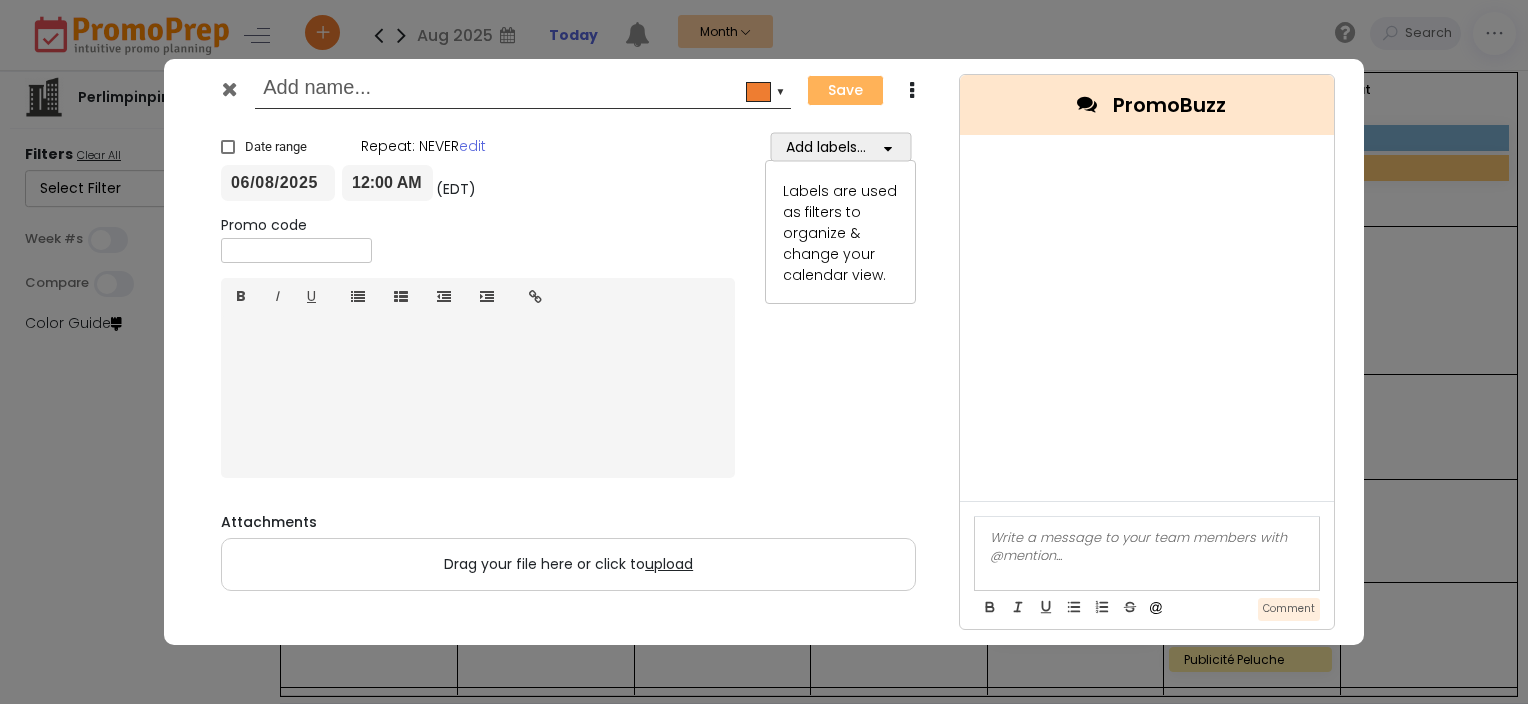 click at bounding box center [519, 90] 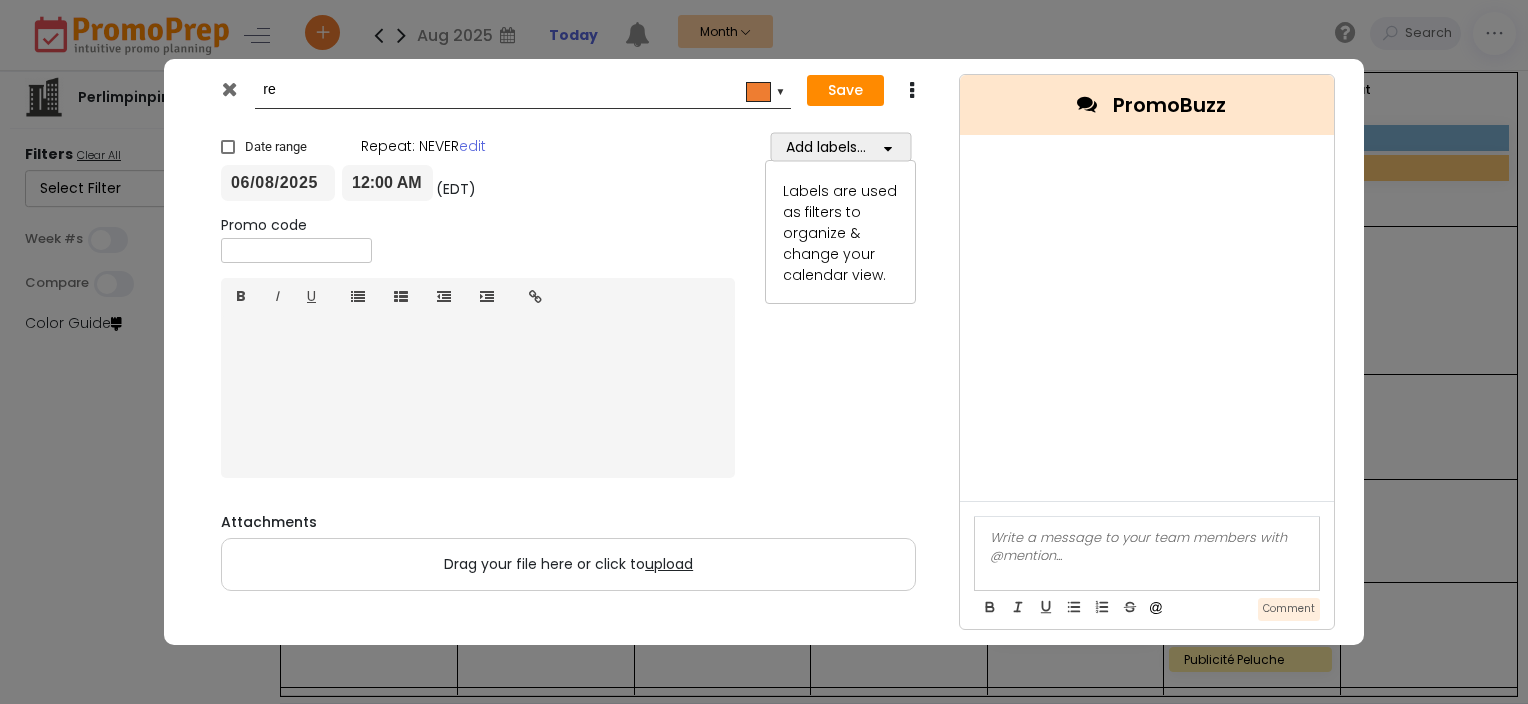 type on "r" 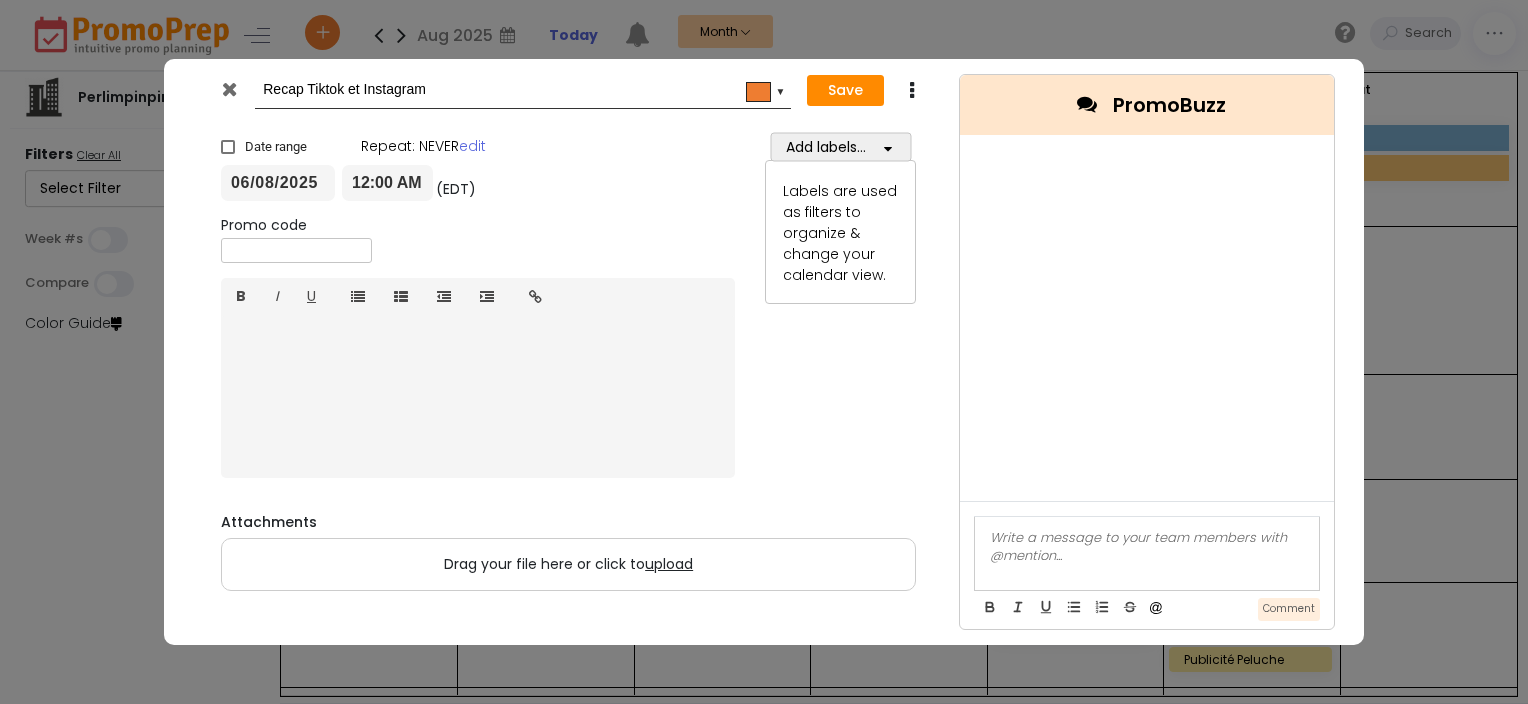 type on "Recap Tiktok et Instagram" 